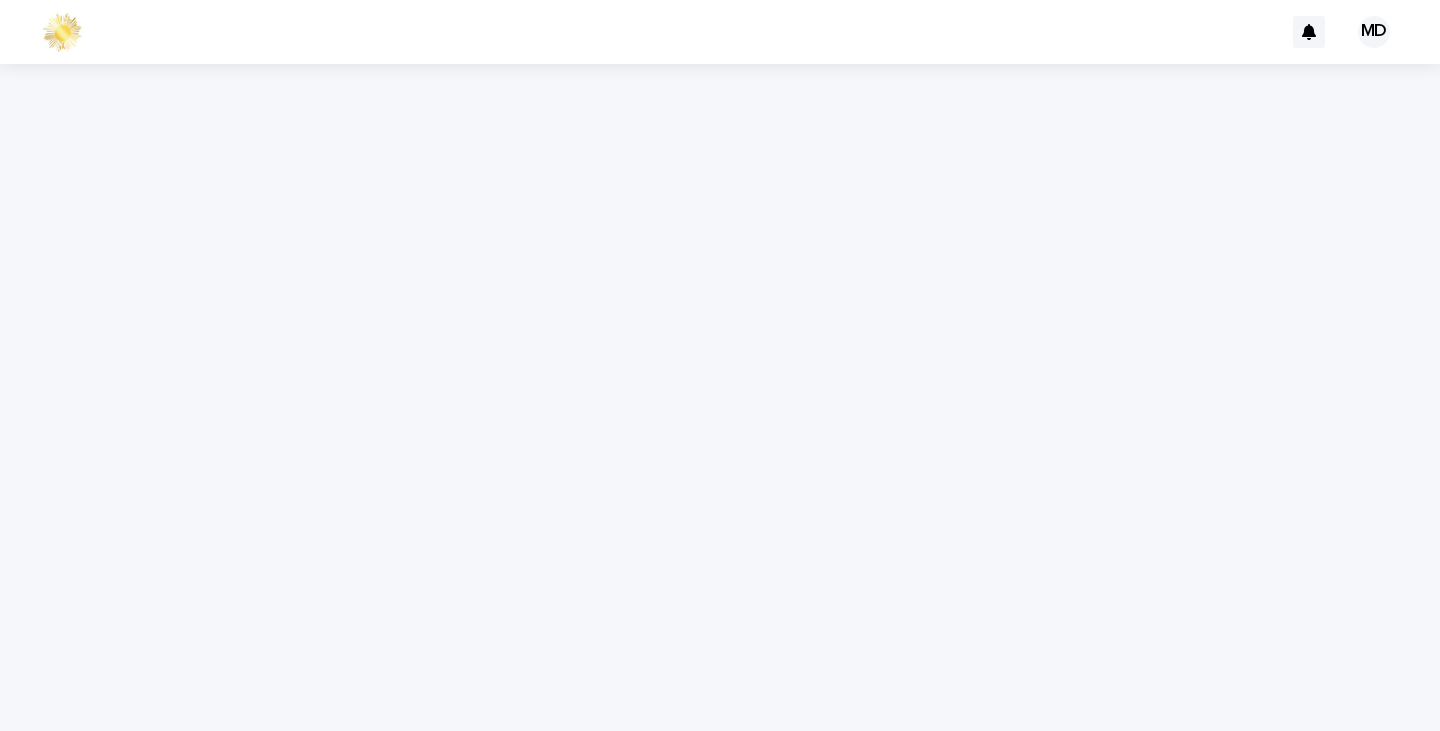 scroll, scrollTop: 0, scrollLeft: 0, axis: both 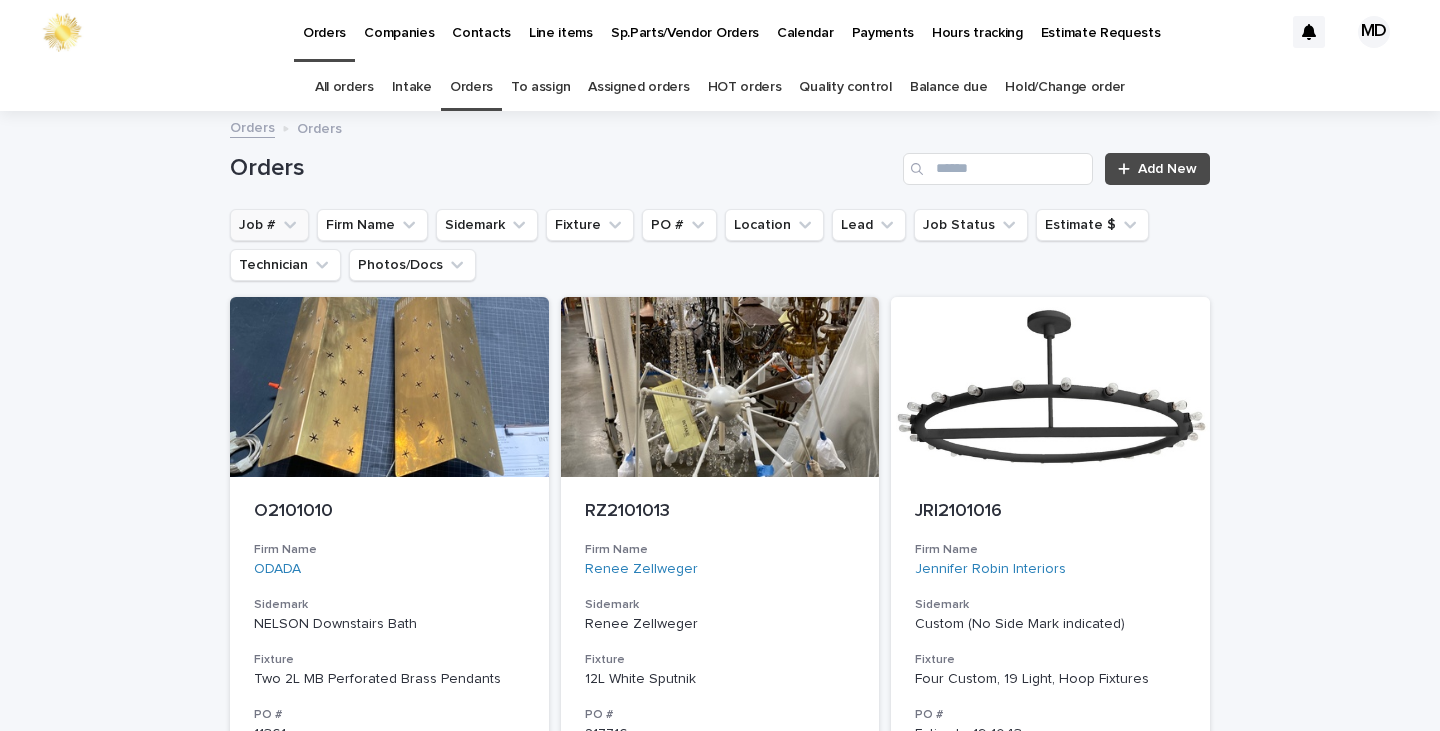 click on "Job #" at bounding box center (269, 225) 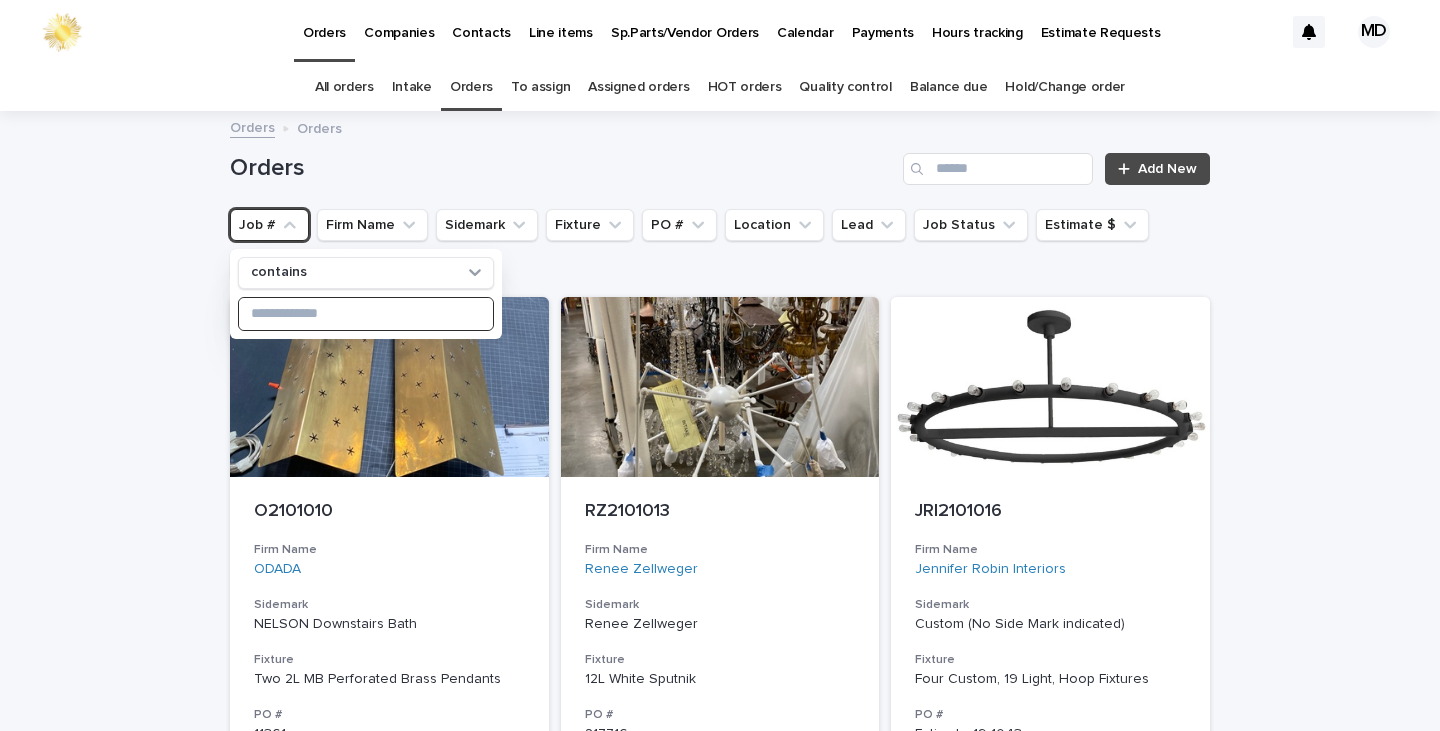 click at bounding box center (366, 314) 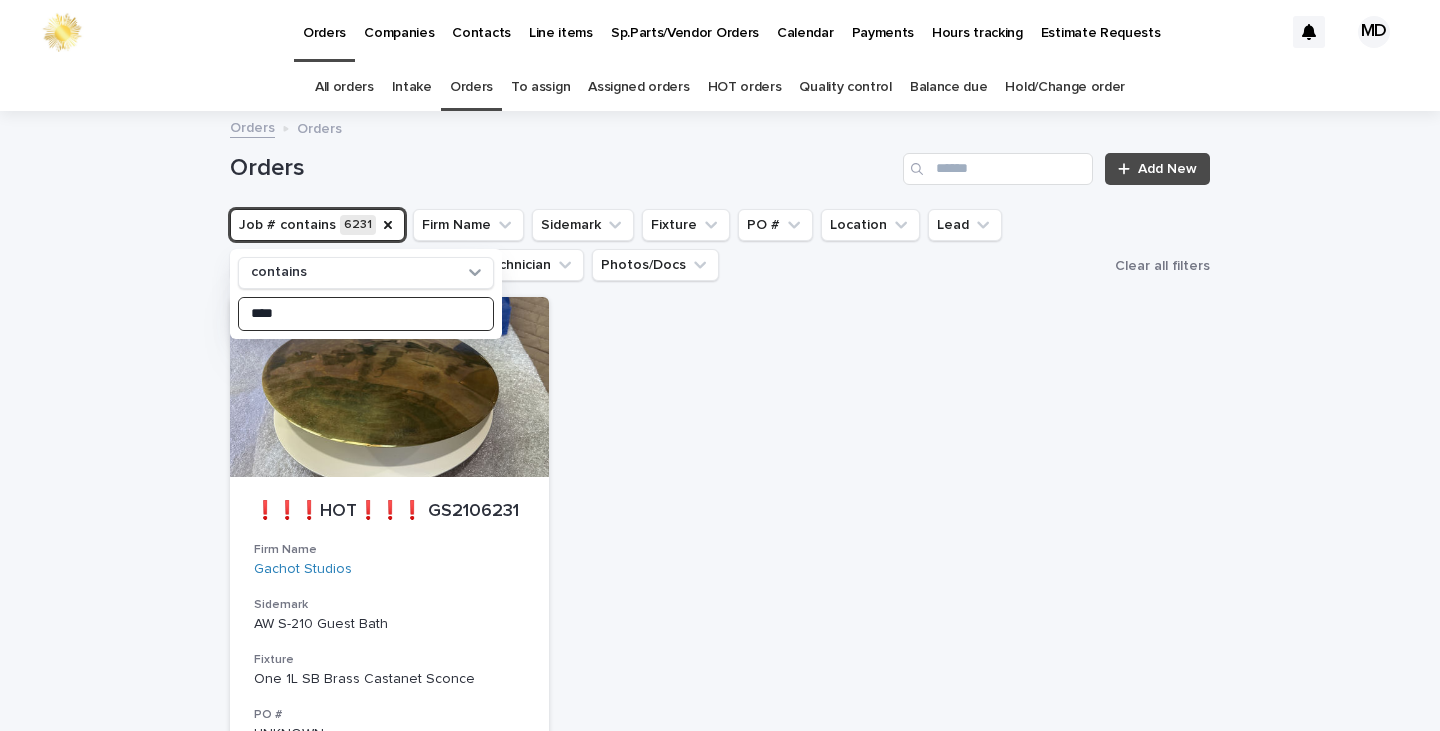type on "****" 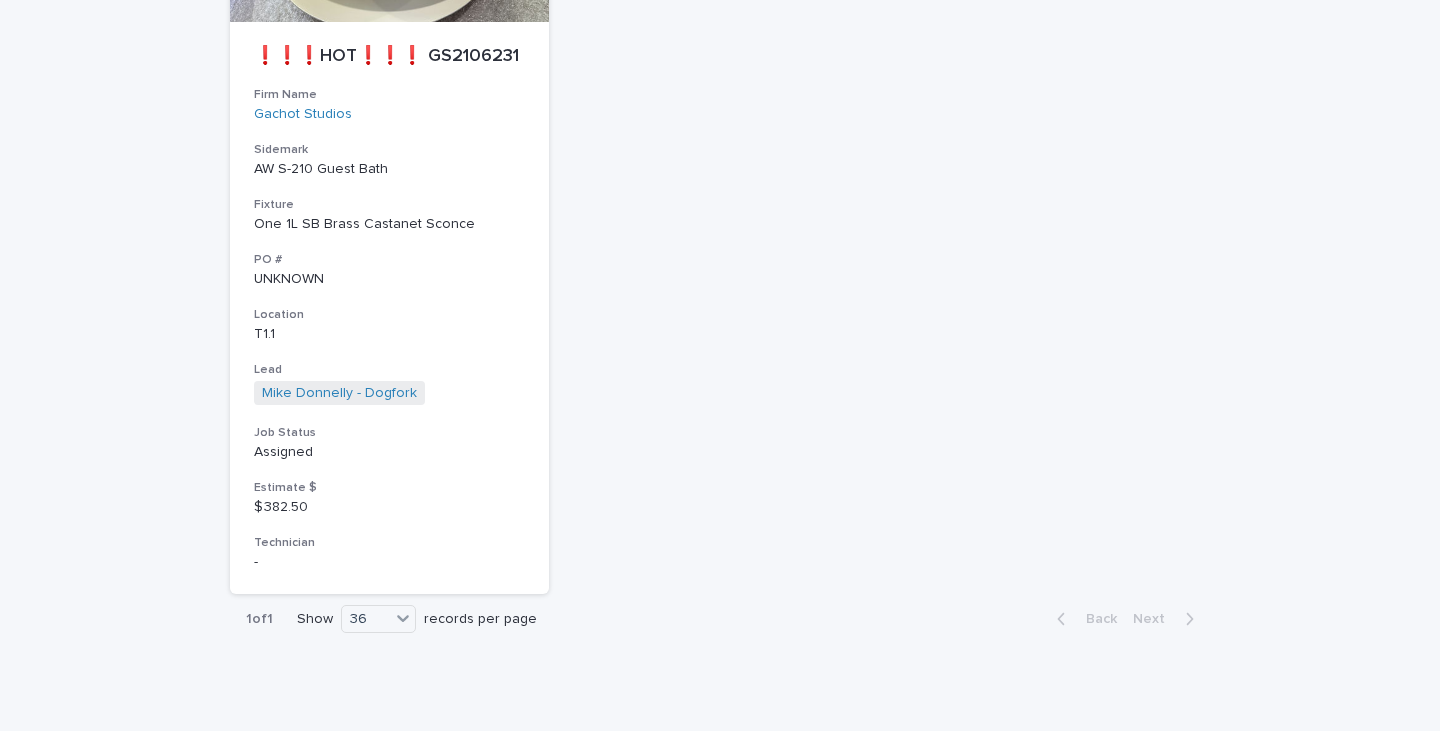 scroll, scrollTop: 490, scrollLeft: 0, axis: vertical 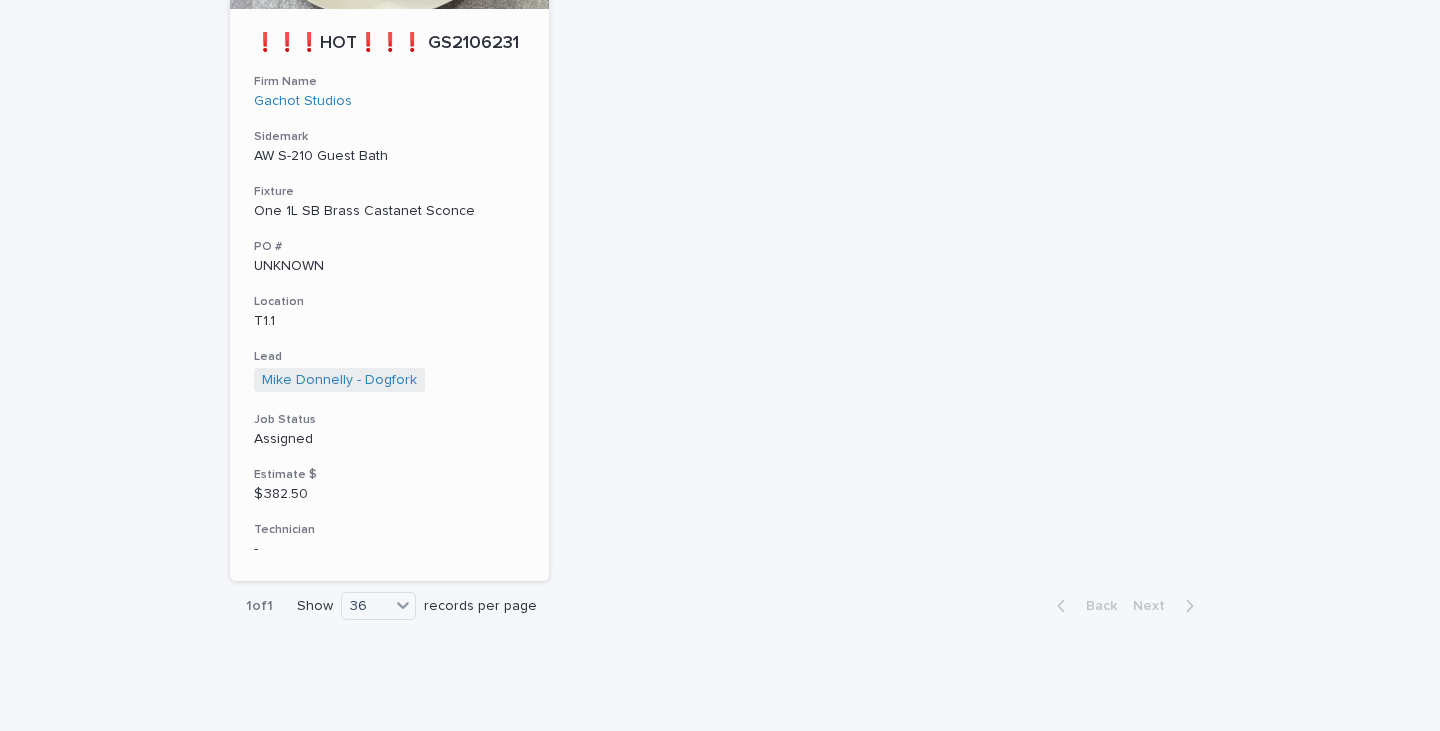 click on "One 1L SB  Brass Castanet Sconce" at bounding box center [389, 211] 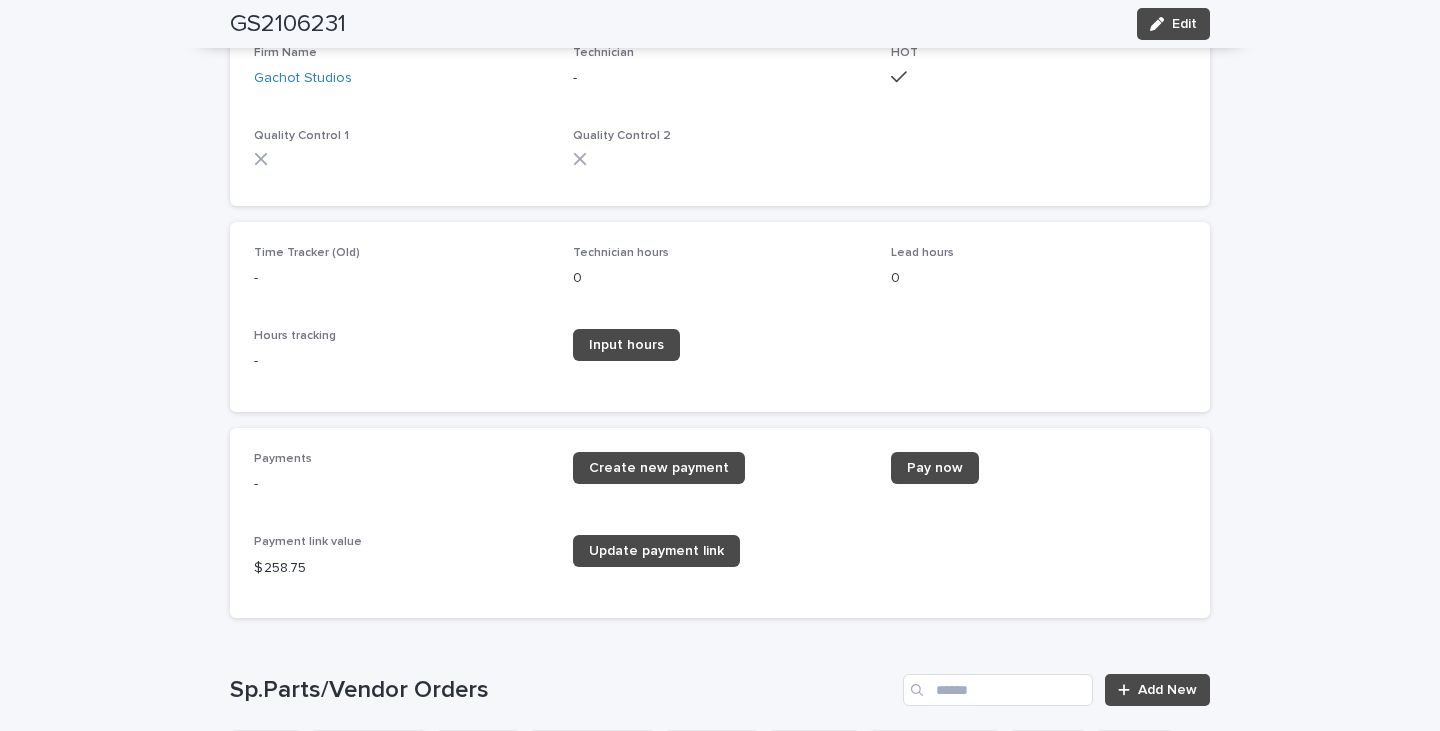 scroll, scrollTop: 2125, scrollLeft: 0, axis: vertical 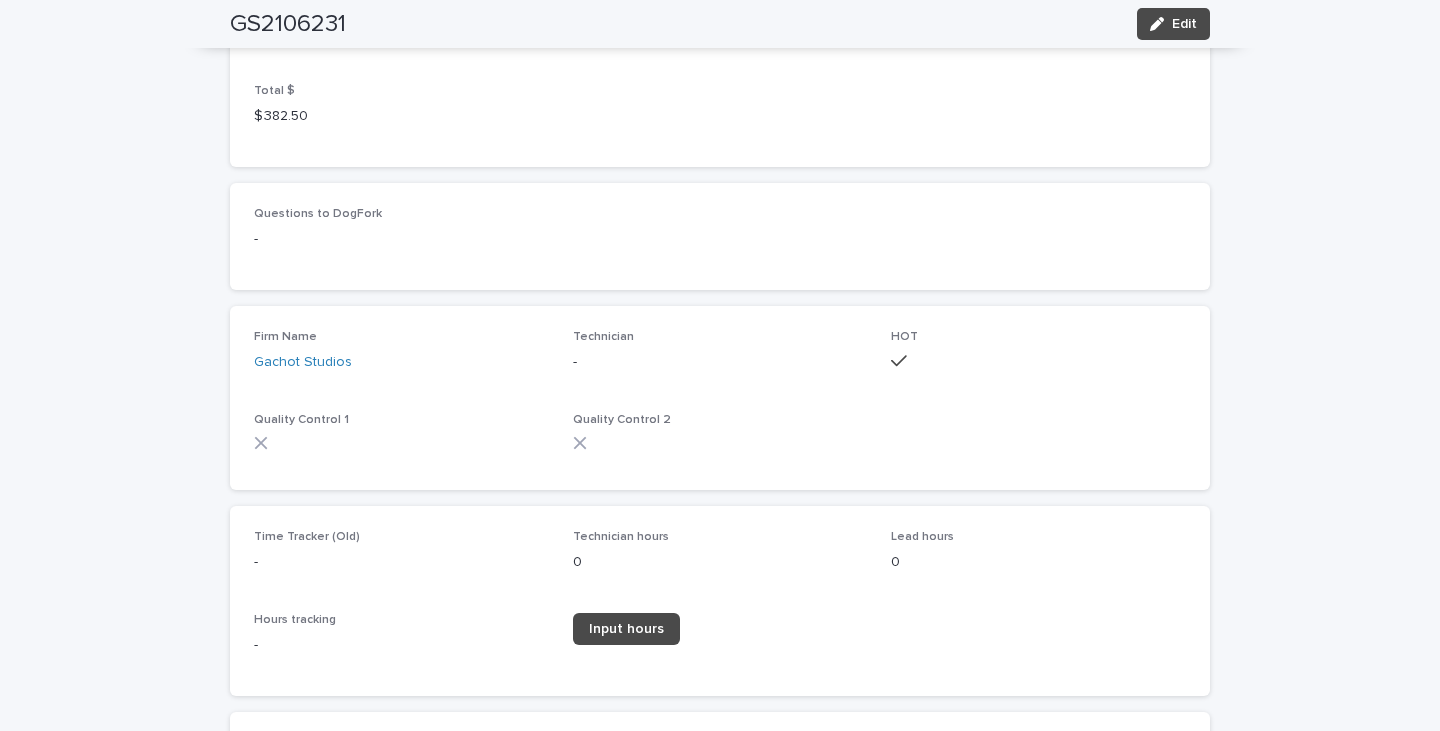 click on "-" at bounding box center [720, 362] 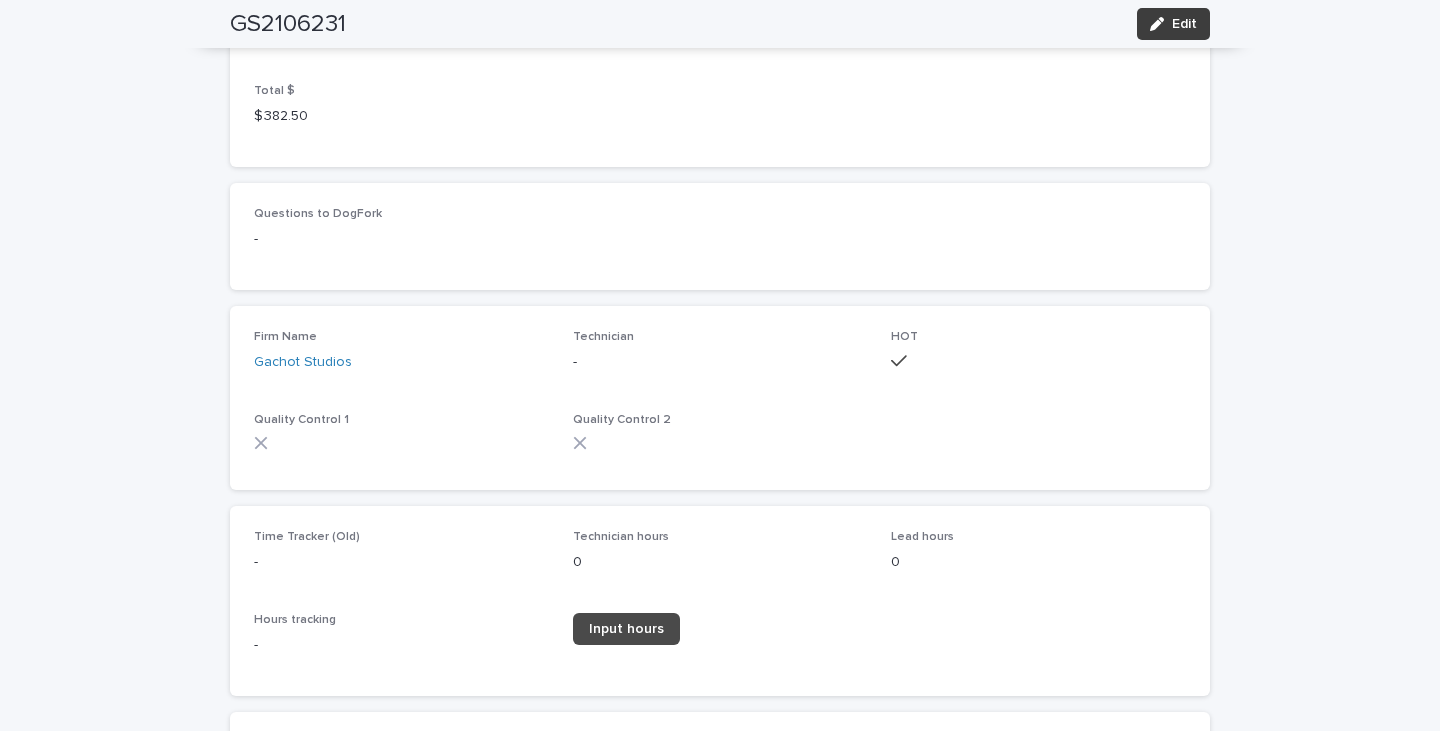 click on "Edit" at bounding box center [1184, 24] 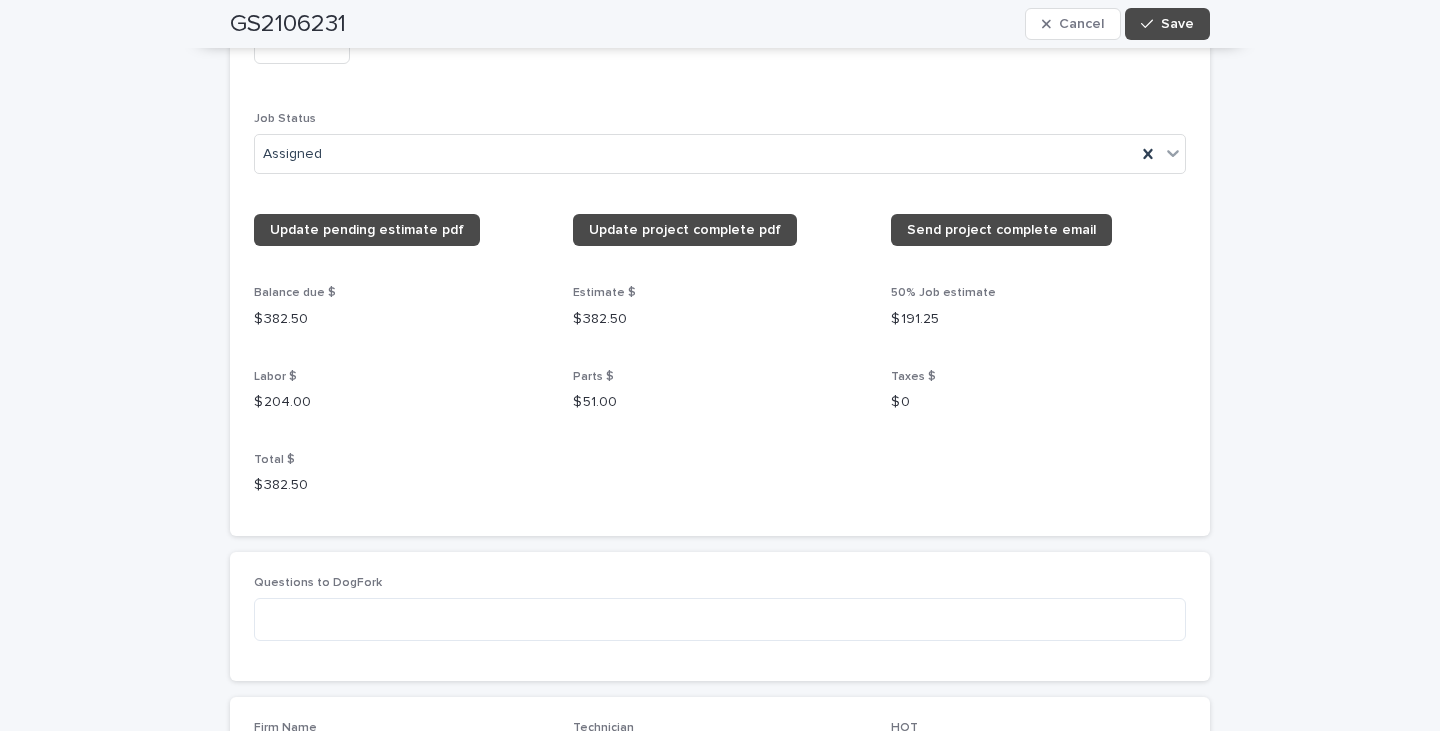 scroll, scrollTop: 2425, scrollLeft: 0, axis: vertical 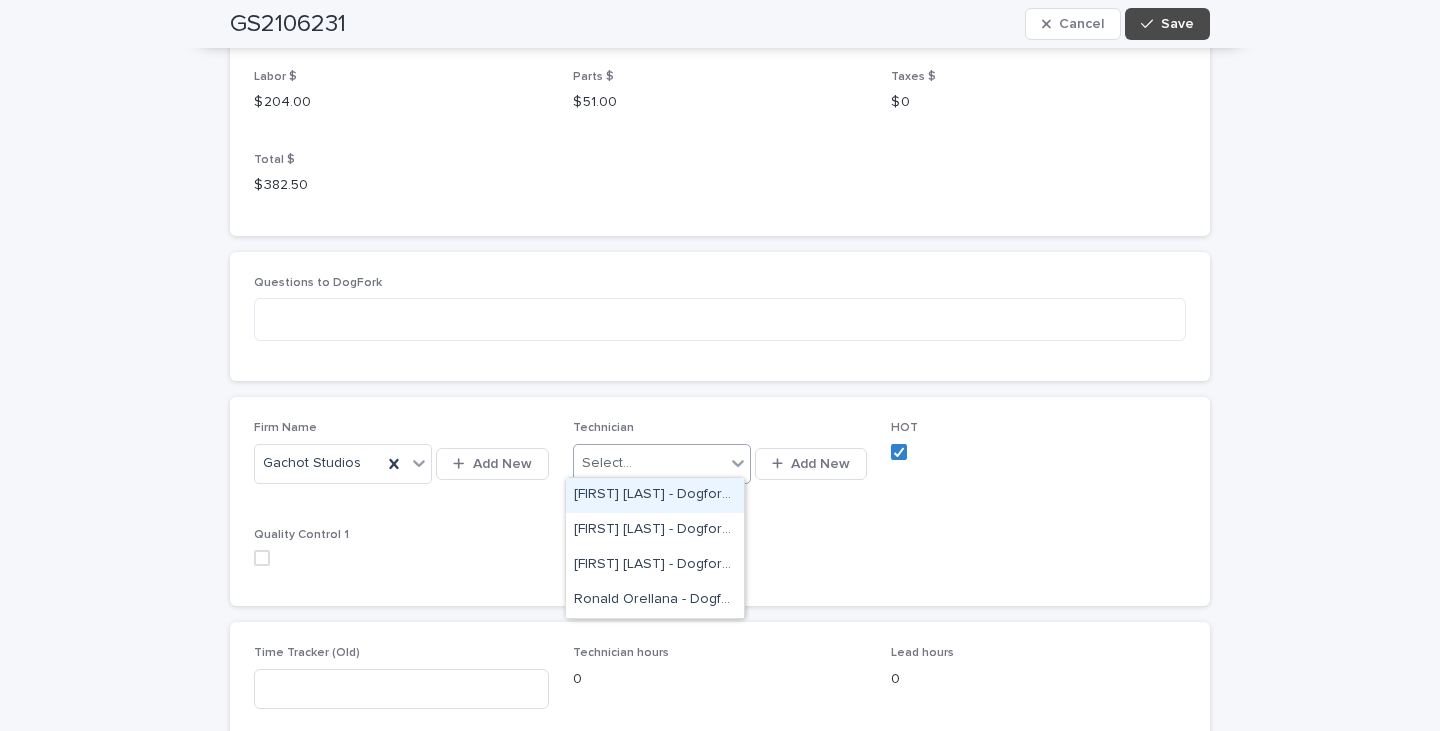 click 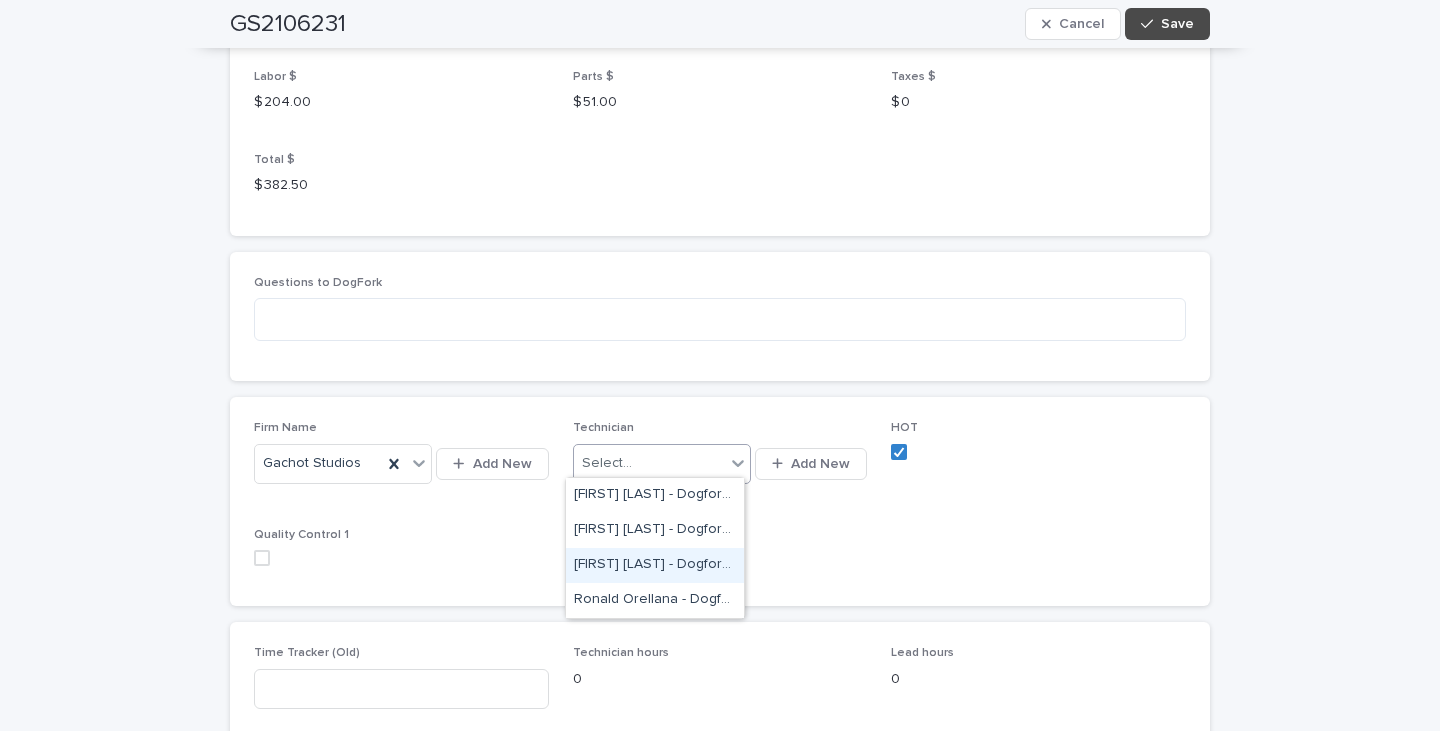click on "[FIRST] [LAST] - [PRODUCT] - [PRODUCT]" at bounding box center (655, 565) 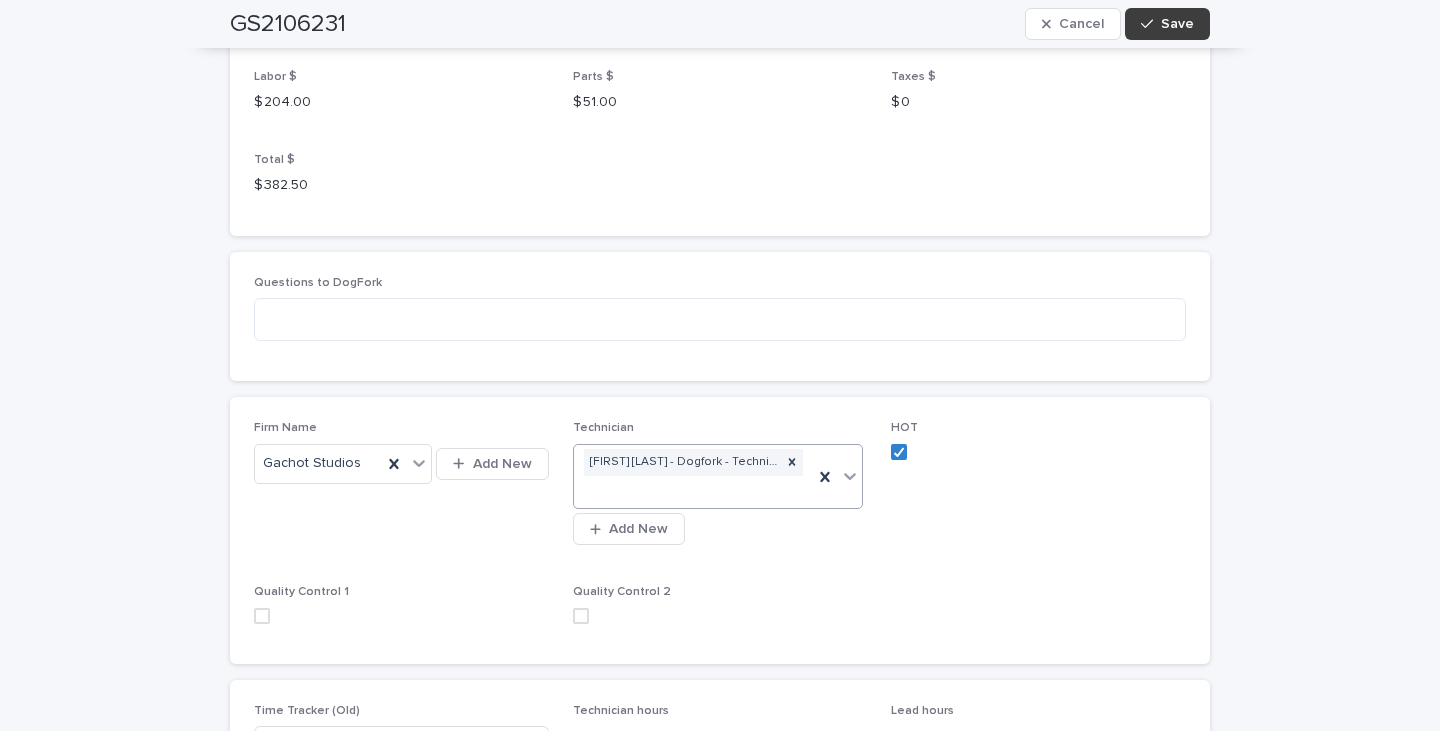 click on "Save" at bounding box center (1167, 24) 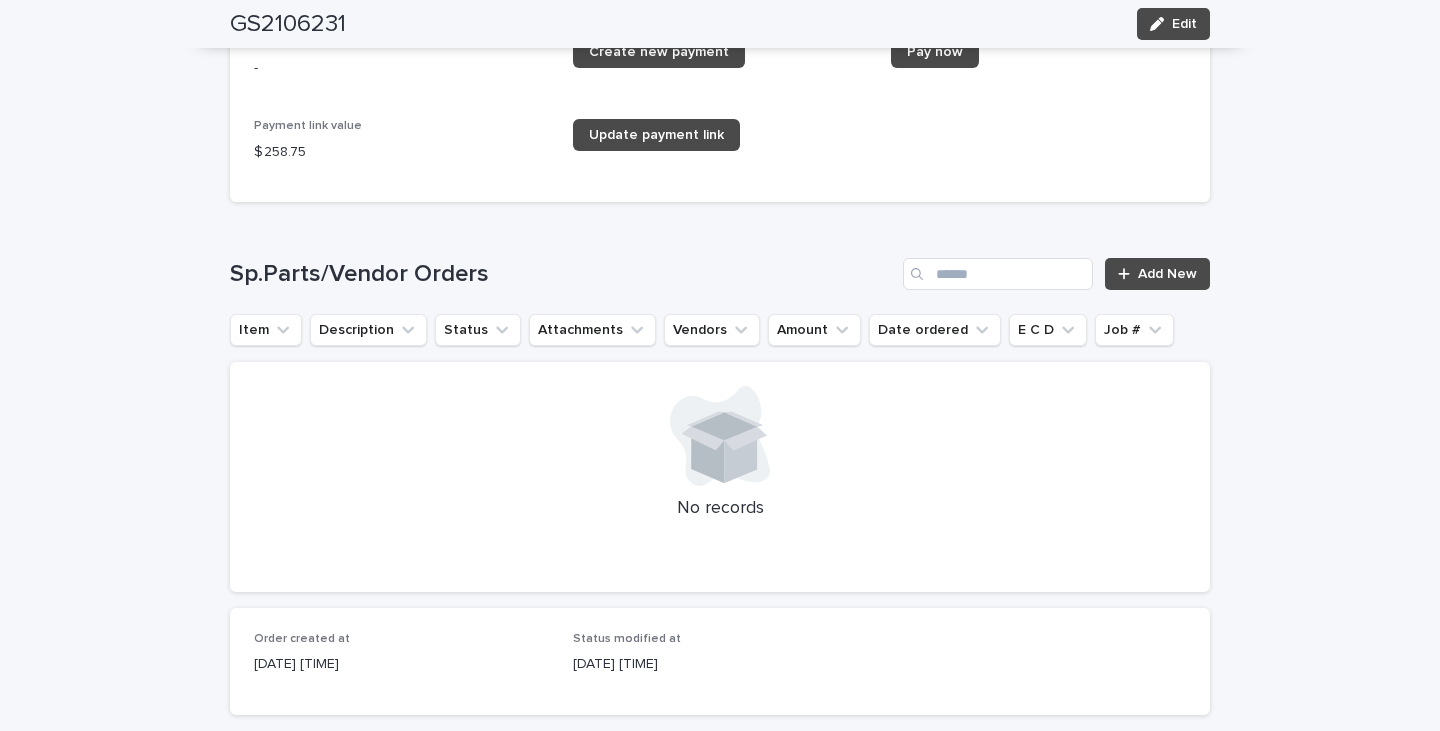 scroll, scrollTop: 2925, scrollLeft: 0, axis: vertical 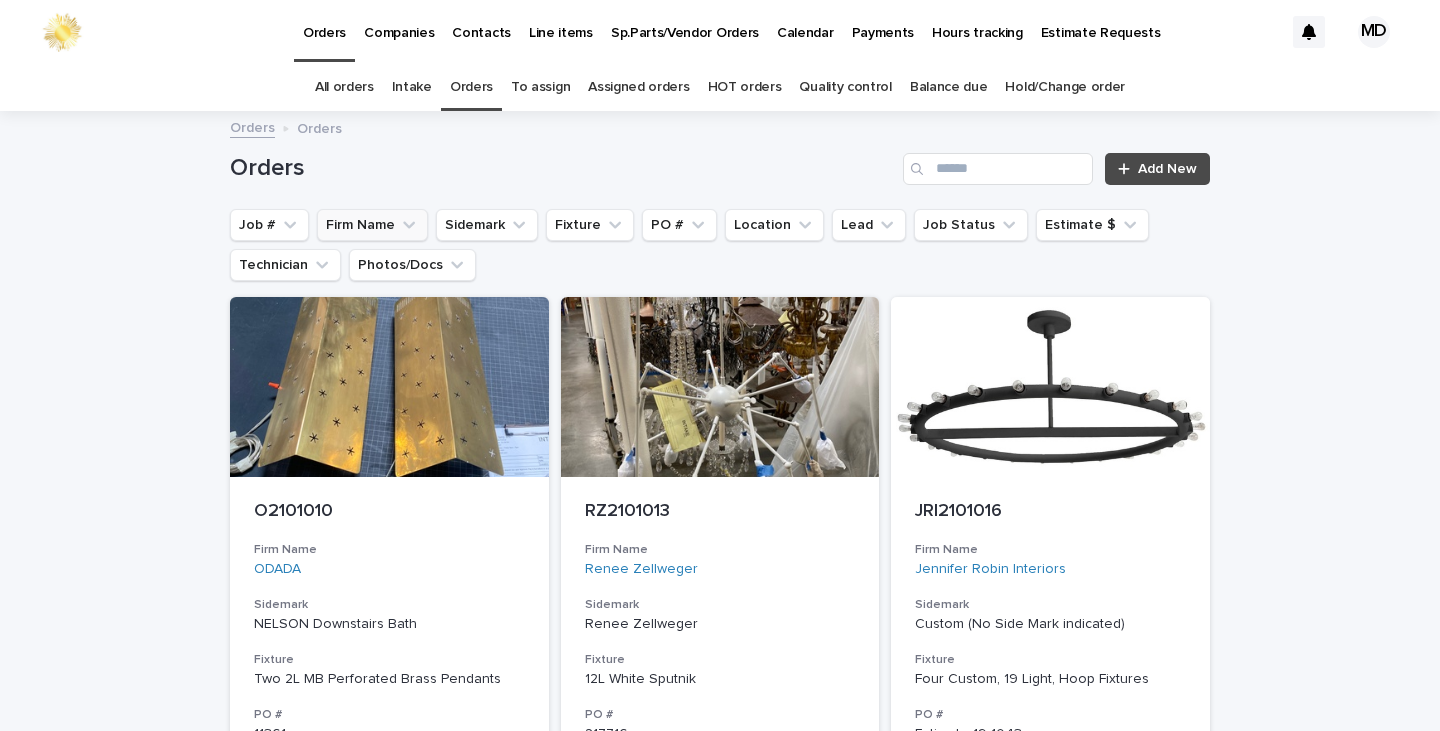 click on "Firm Name" at bounding box center [372, 225] 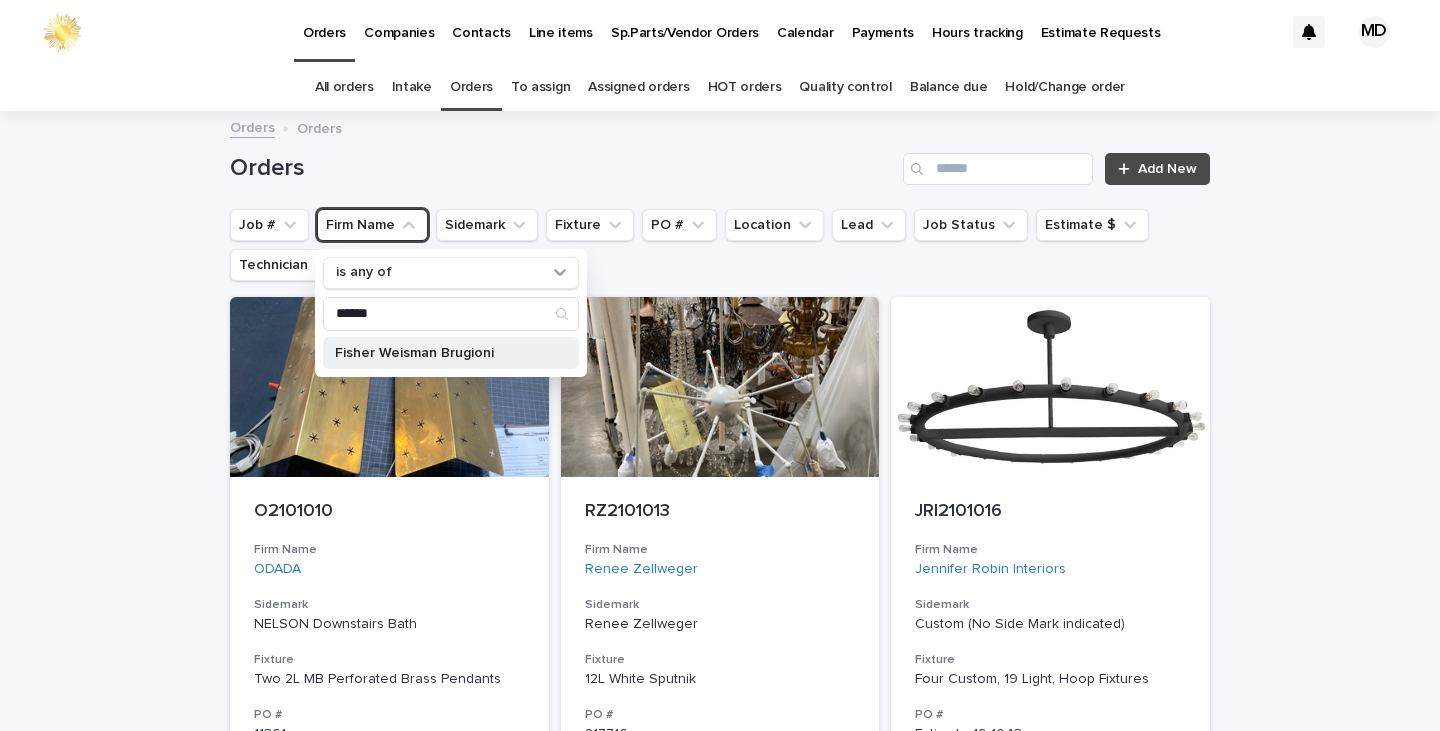 type on "******" 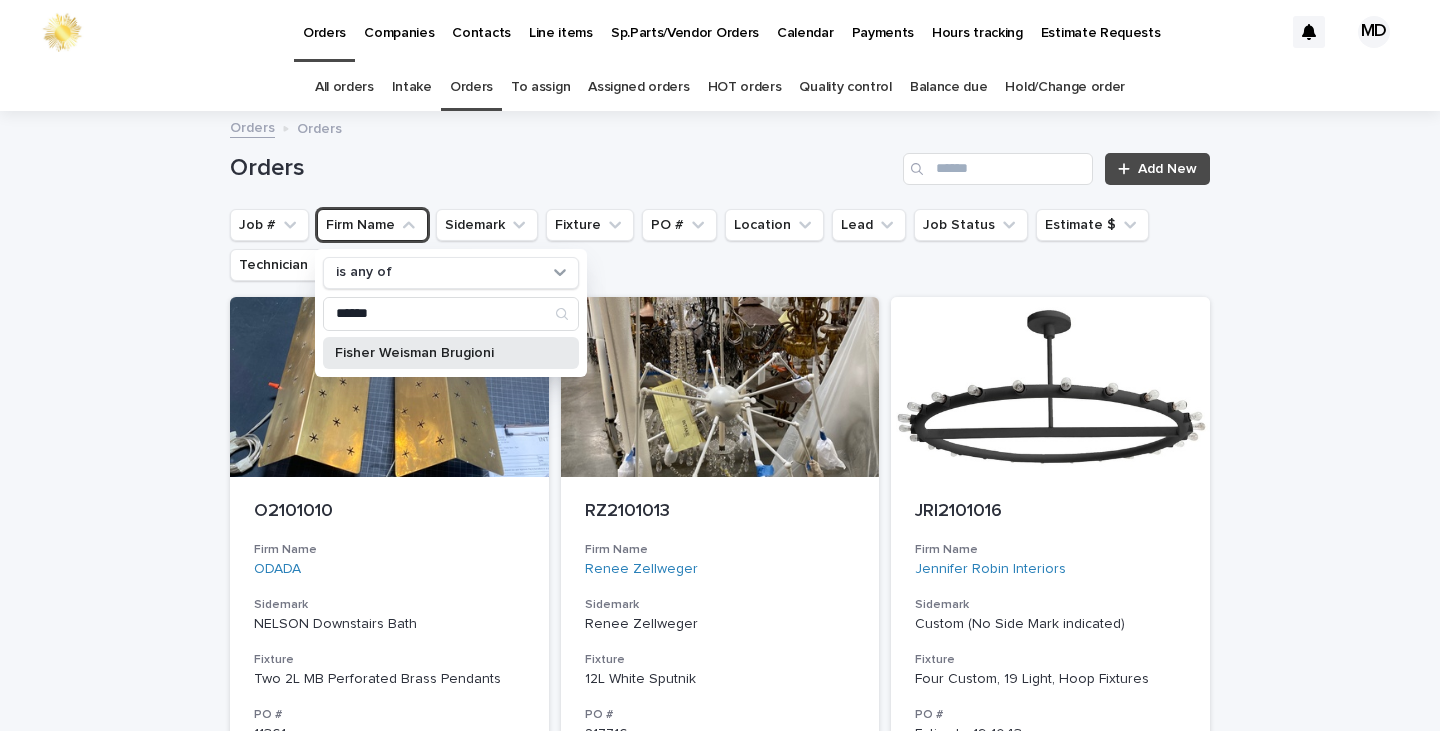 click on "Fisher Weisman Brugioni" at bounding box center (441, 353) 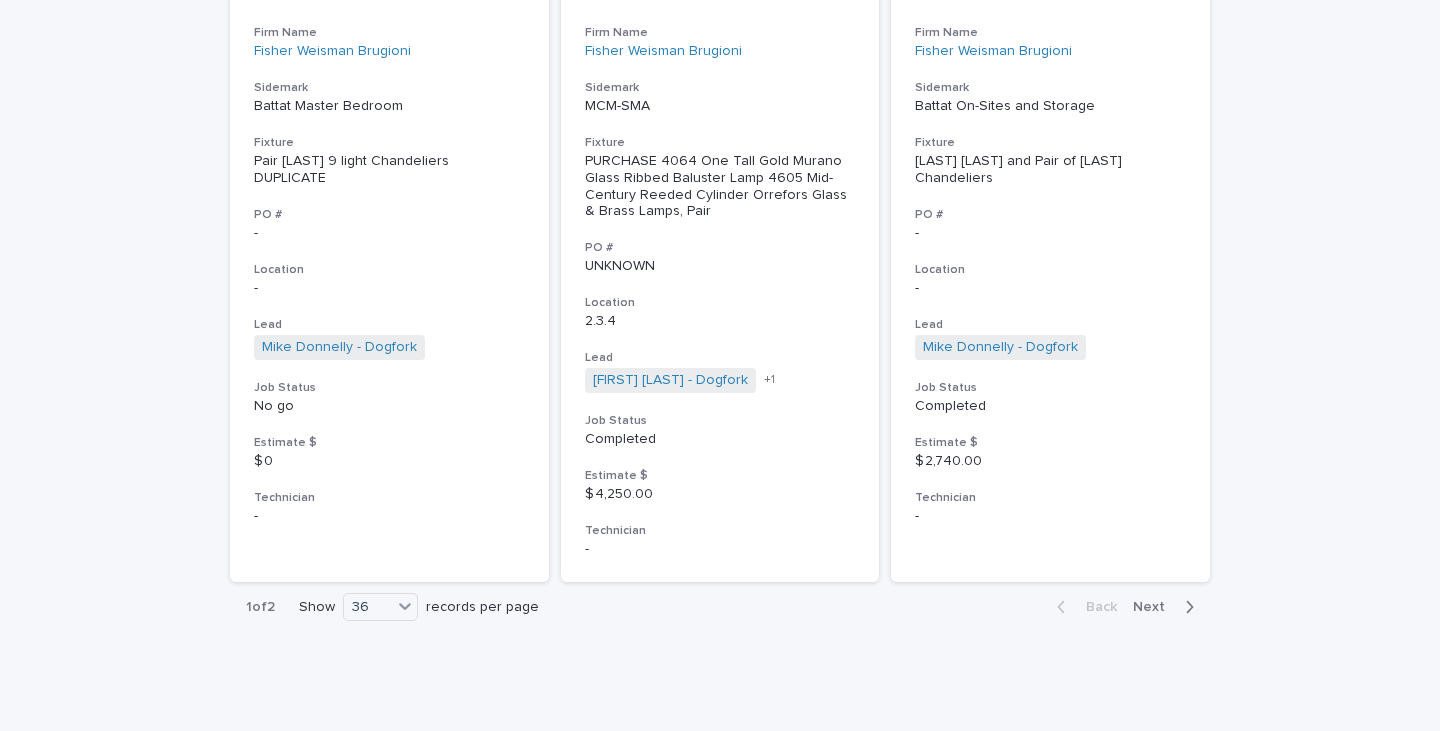scroll, scrollTop: 9301, scrollLeft: 0, axis: vertical 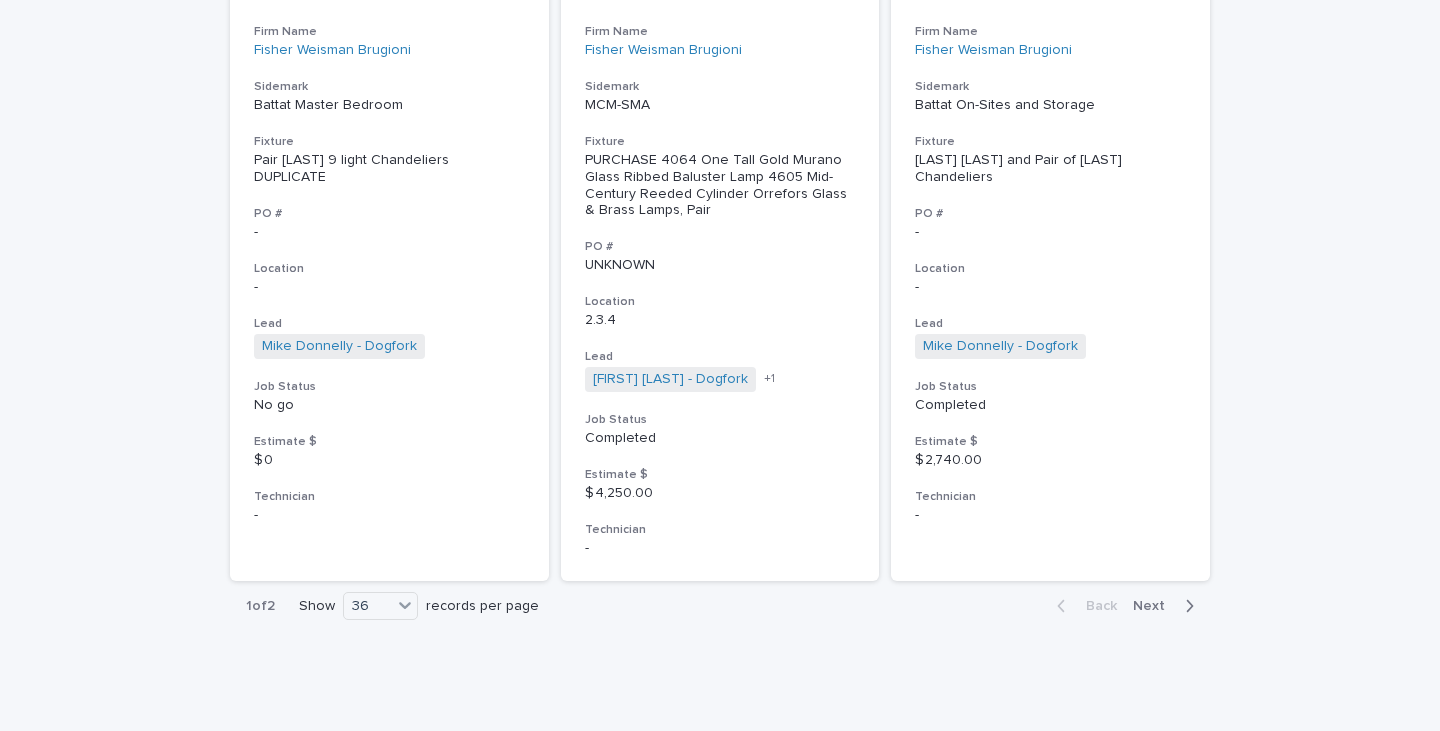 click on "Next" at bounding box center [1155, 606] 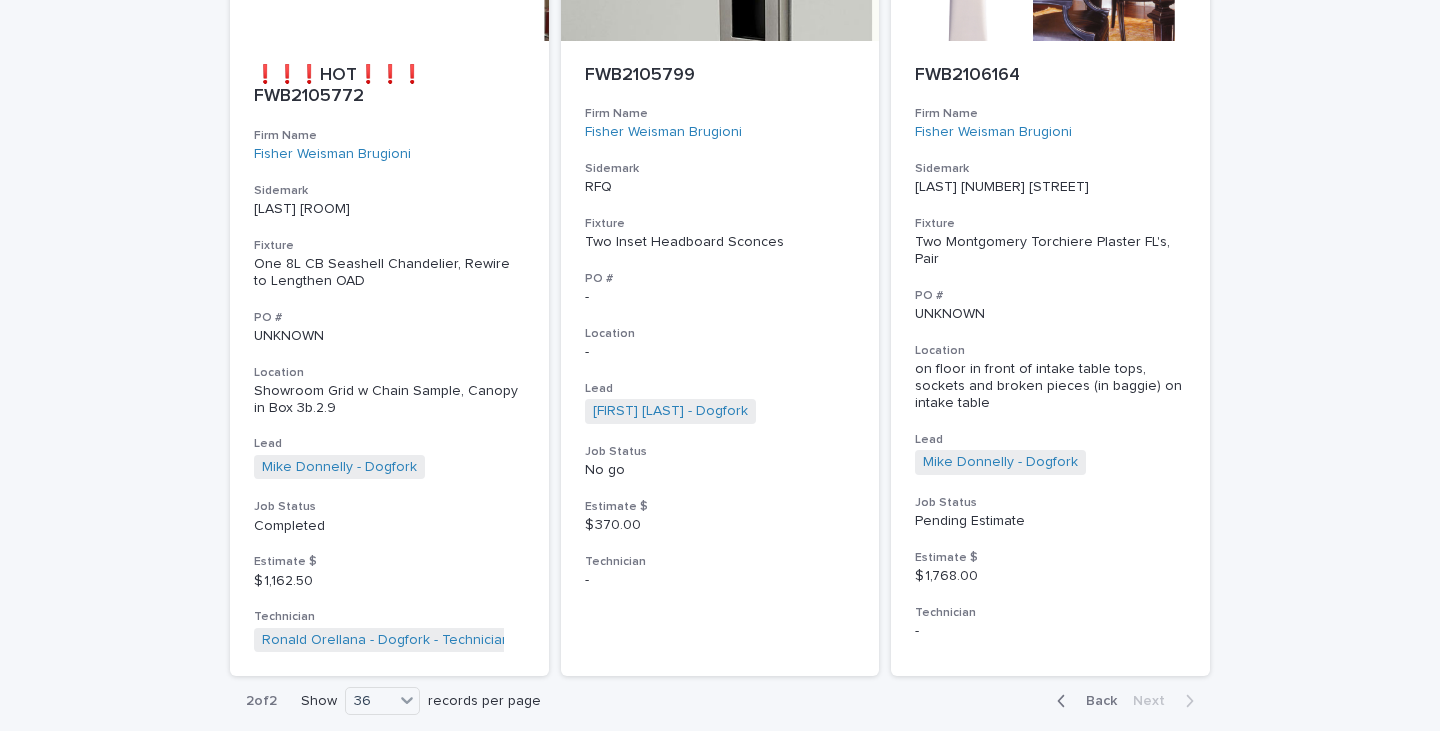 scroll, scrollTop: 5050, scrollLeft: 0, axis: vertical 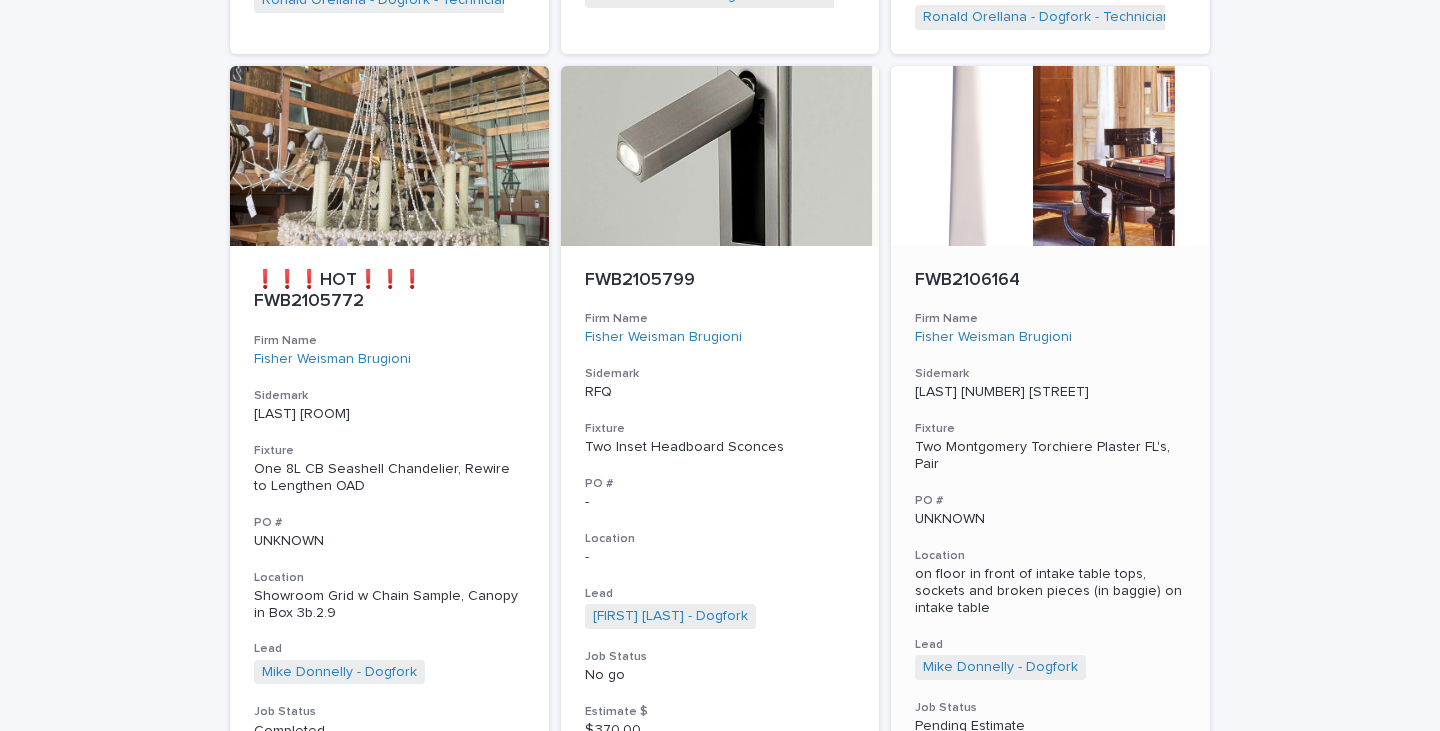 click on "Two Montgomery Torchiere Plaster FL's, Pair" at bounding box center (1050, 456) 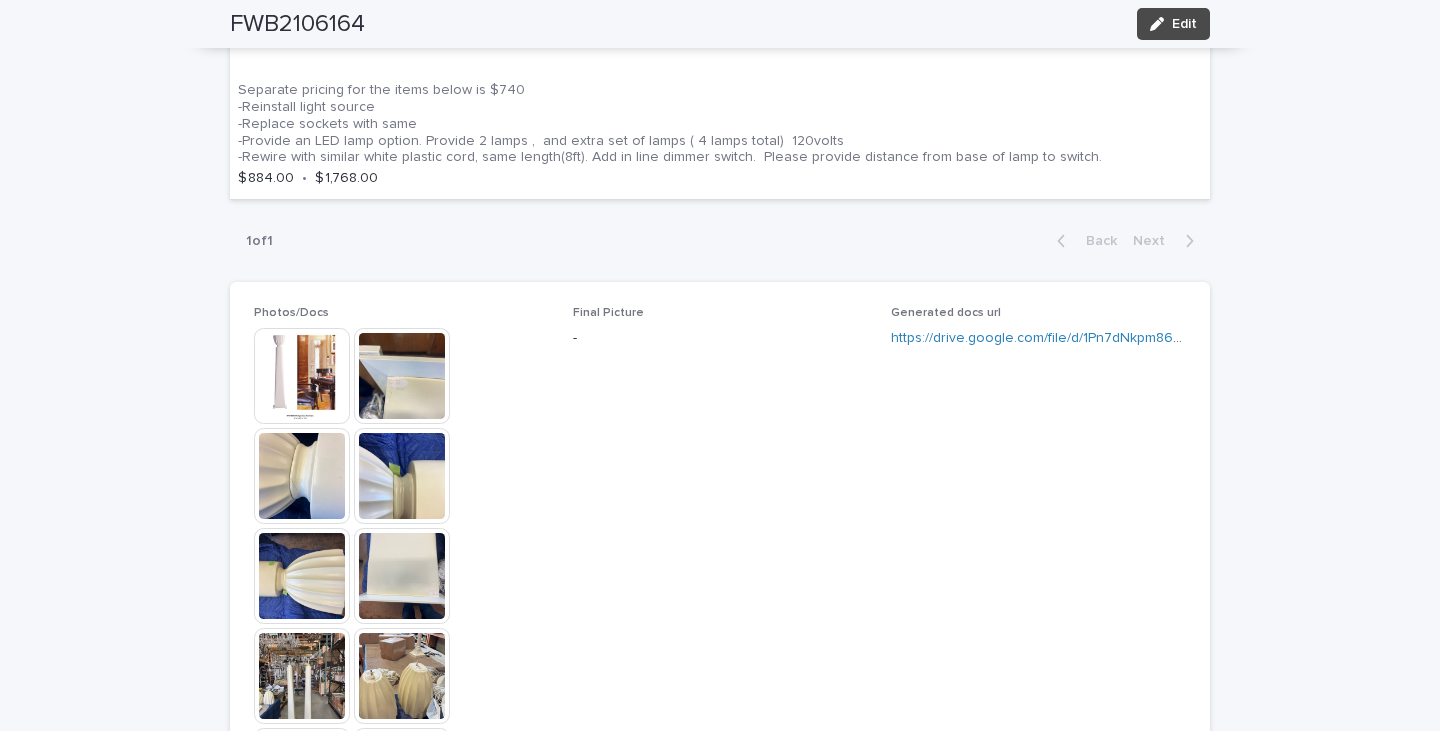 scroll, scrollTop: 1600, scrollLeft: 0, axis: vertical 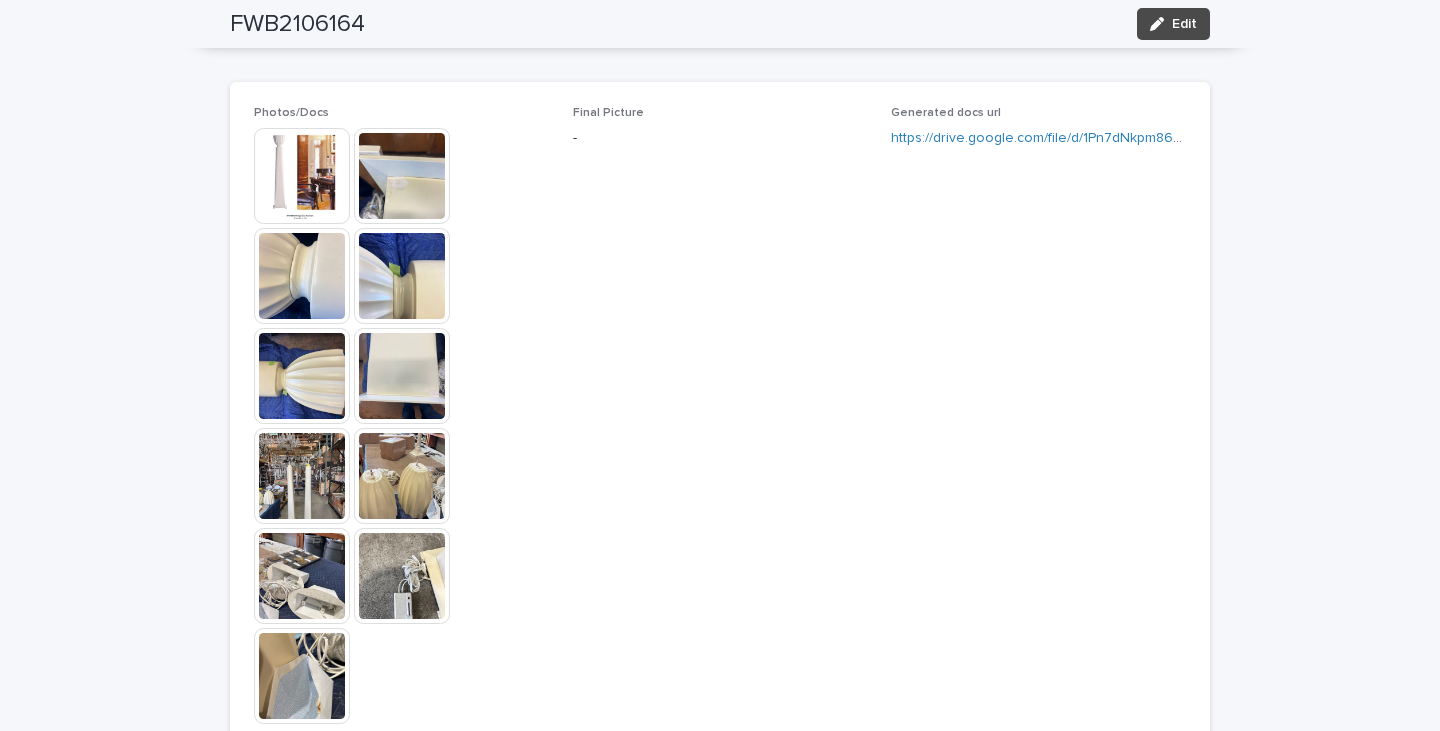click at bounding box center (302, 176) 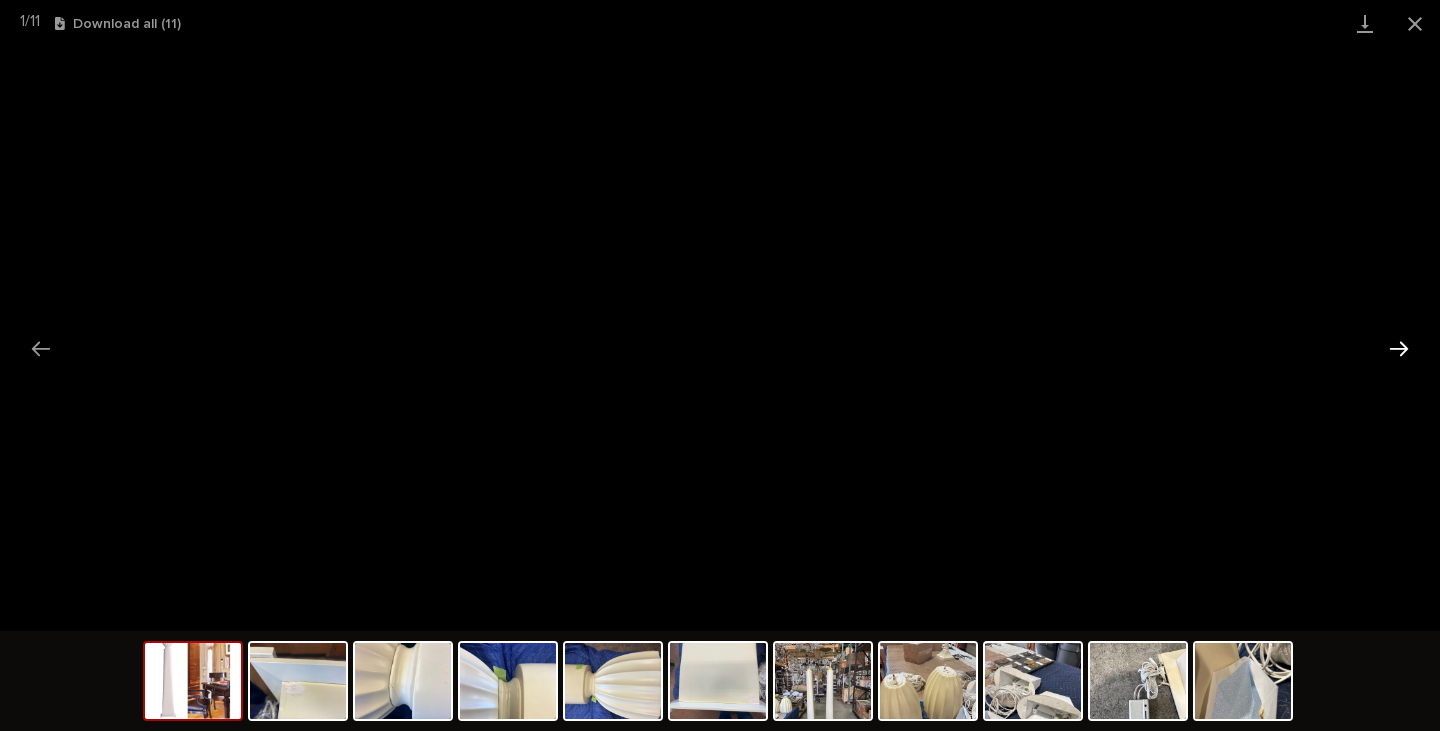 click at bounding box center [1399, 348] 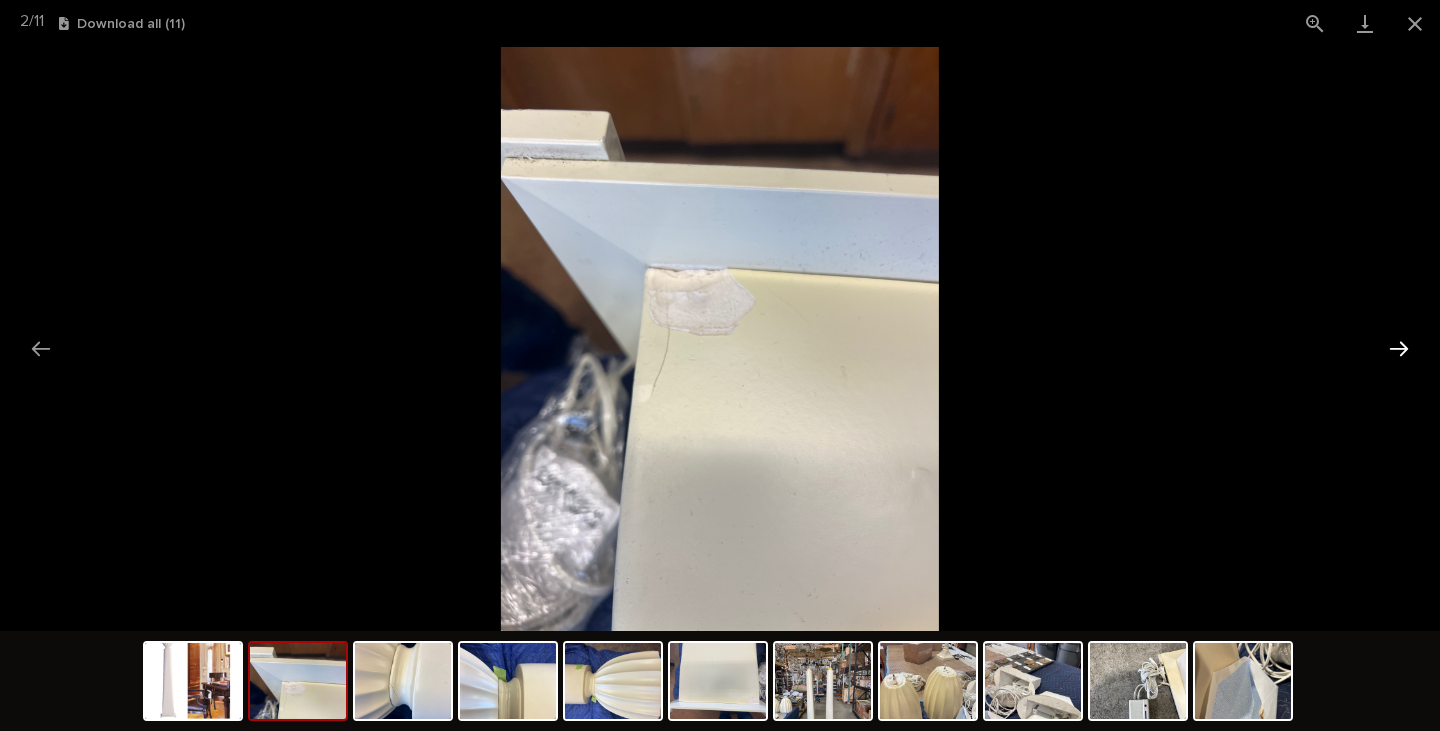 click at bounding box center [1399, 348] 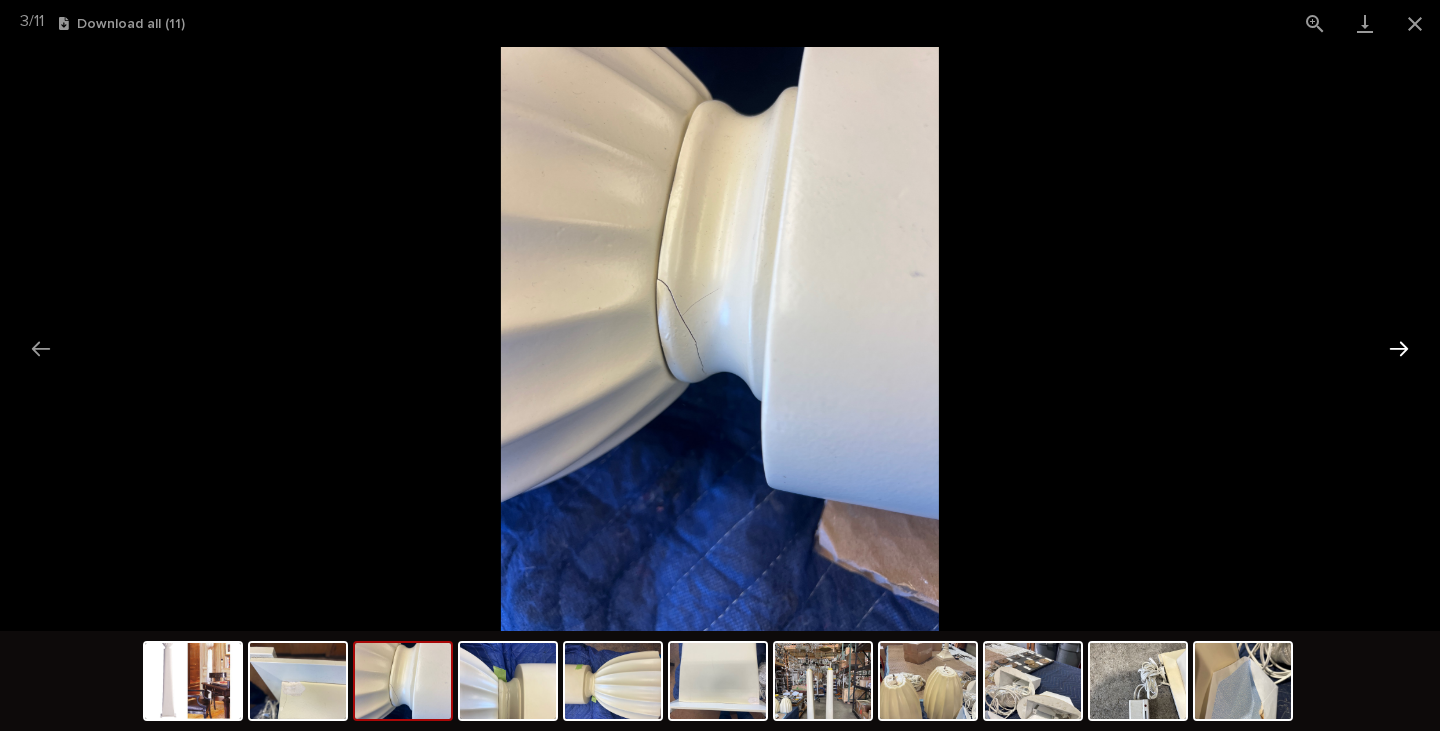 click at bounding box center [1399, 348] 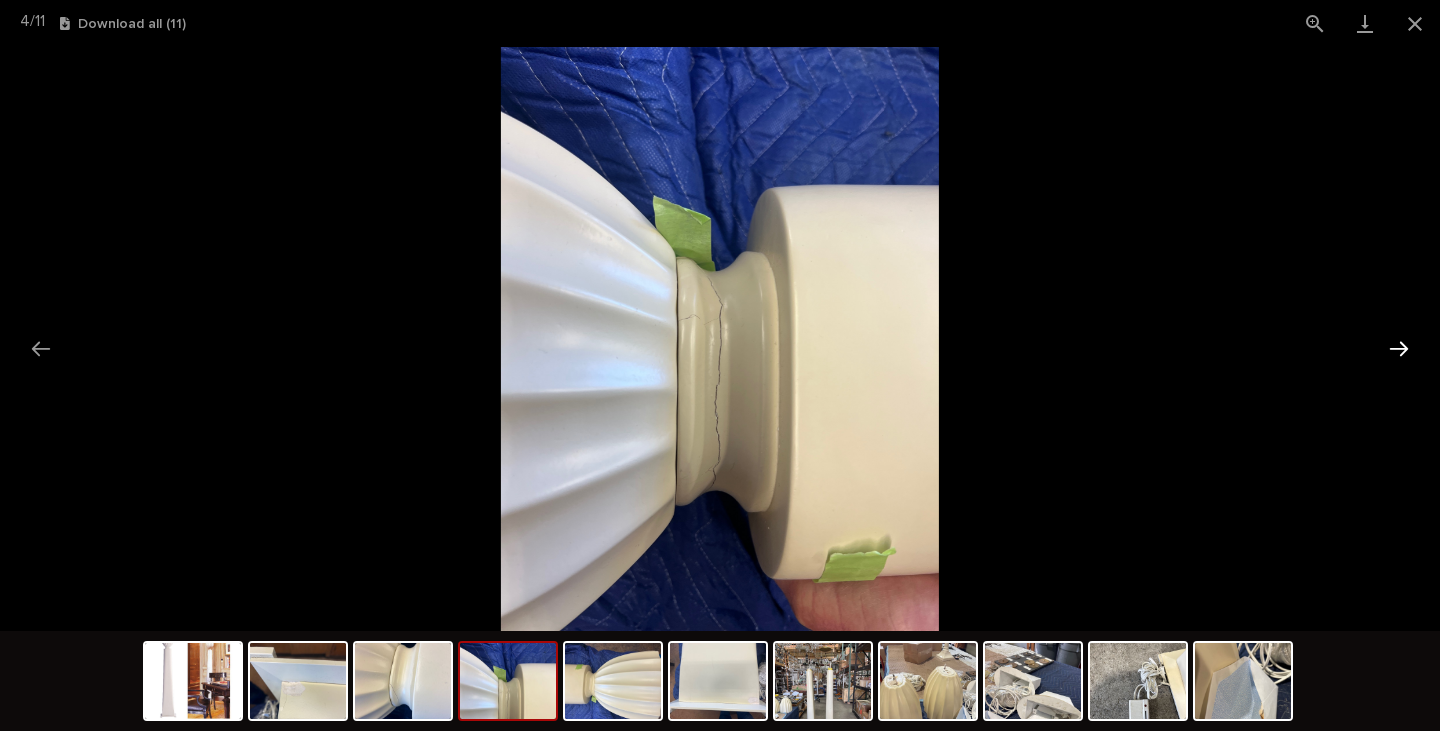 click at bounding box center [1399, 348] 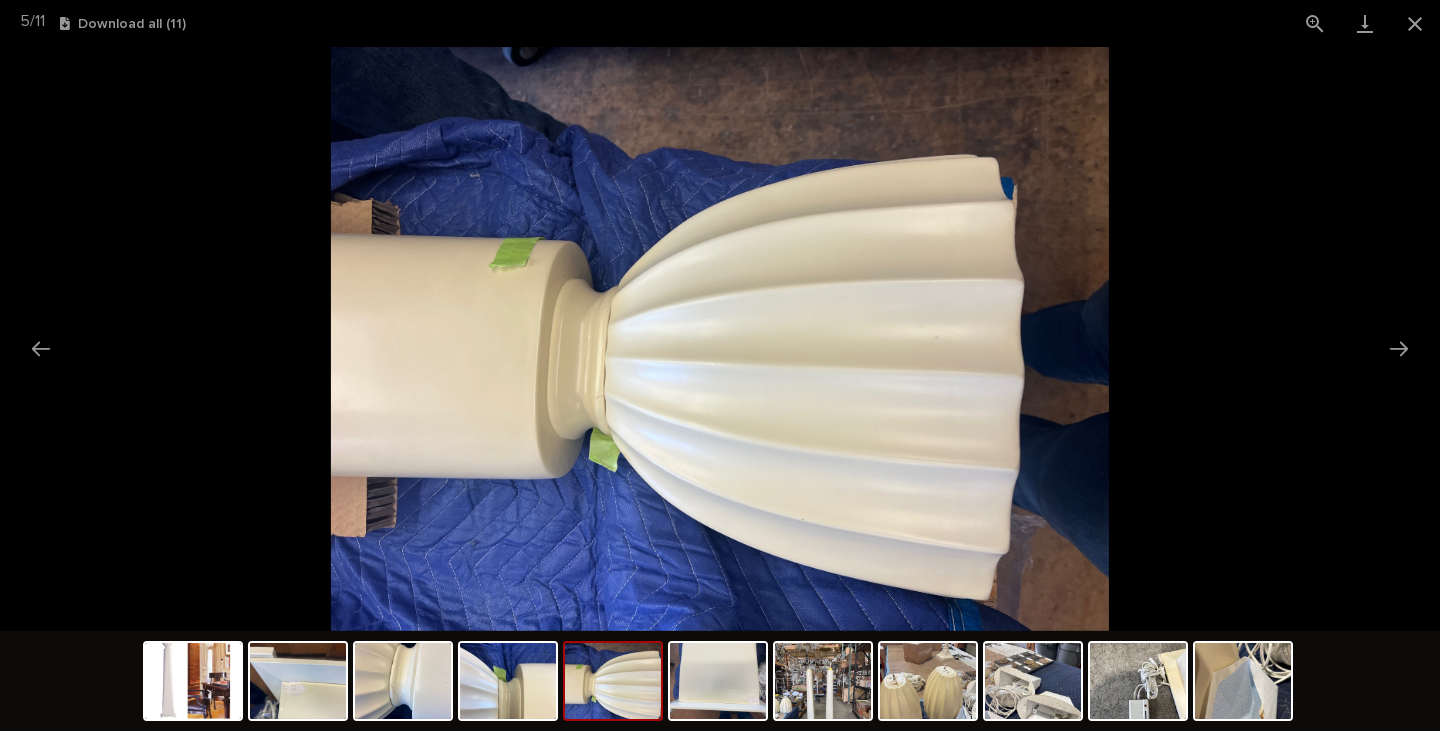 scroll, scrollTop: 0, scrollLeft: 0, axis: both 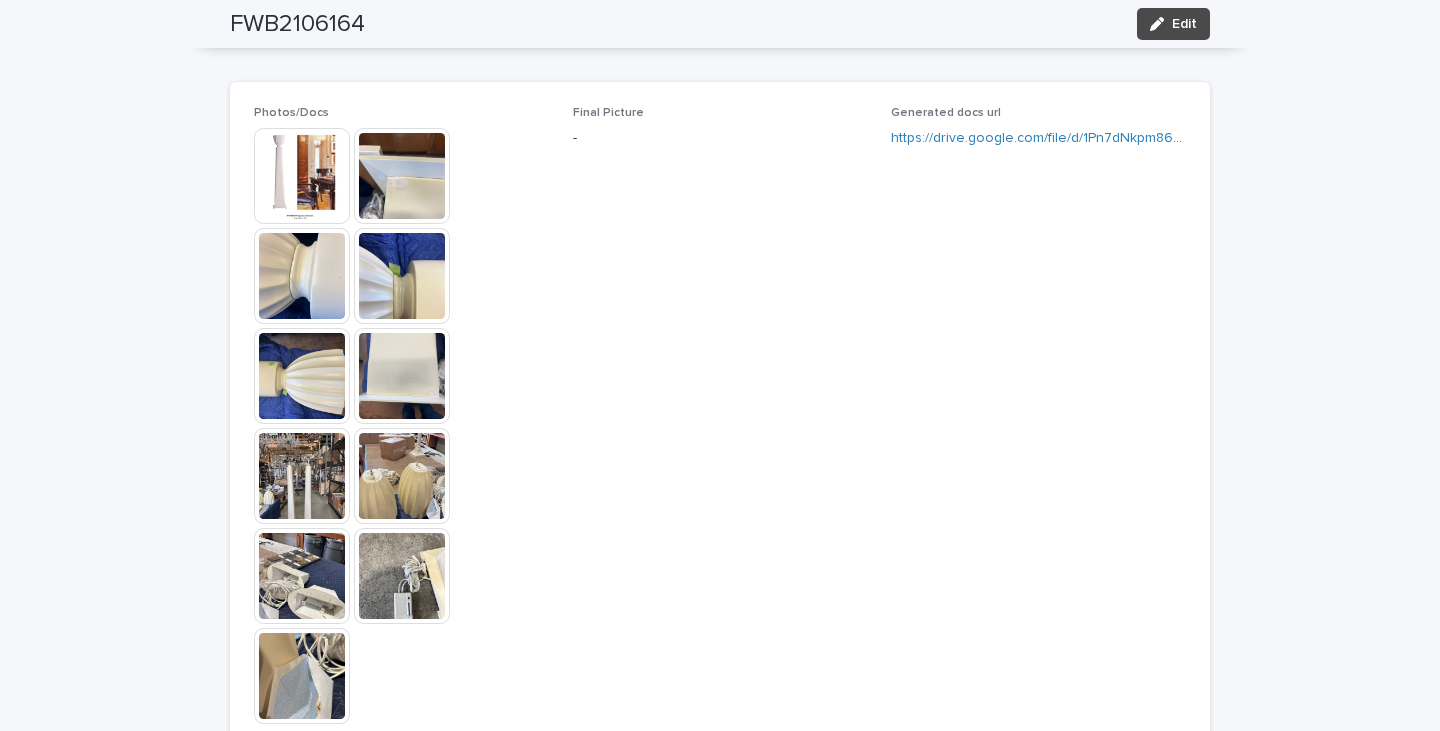 click at bounding box center [402, 476] 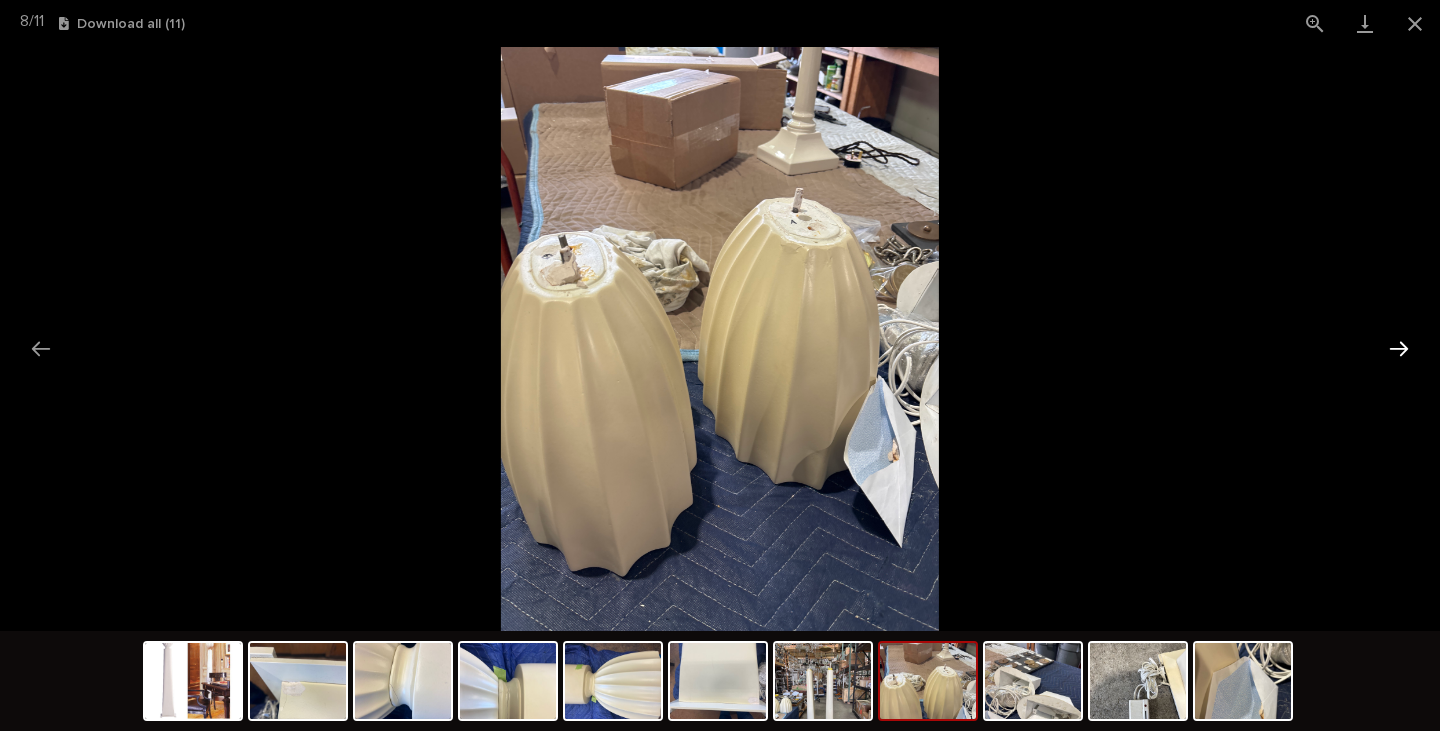 click at bounding box center (1399, 348) 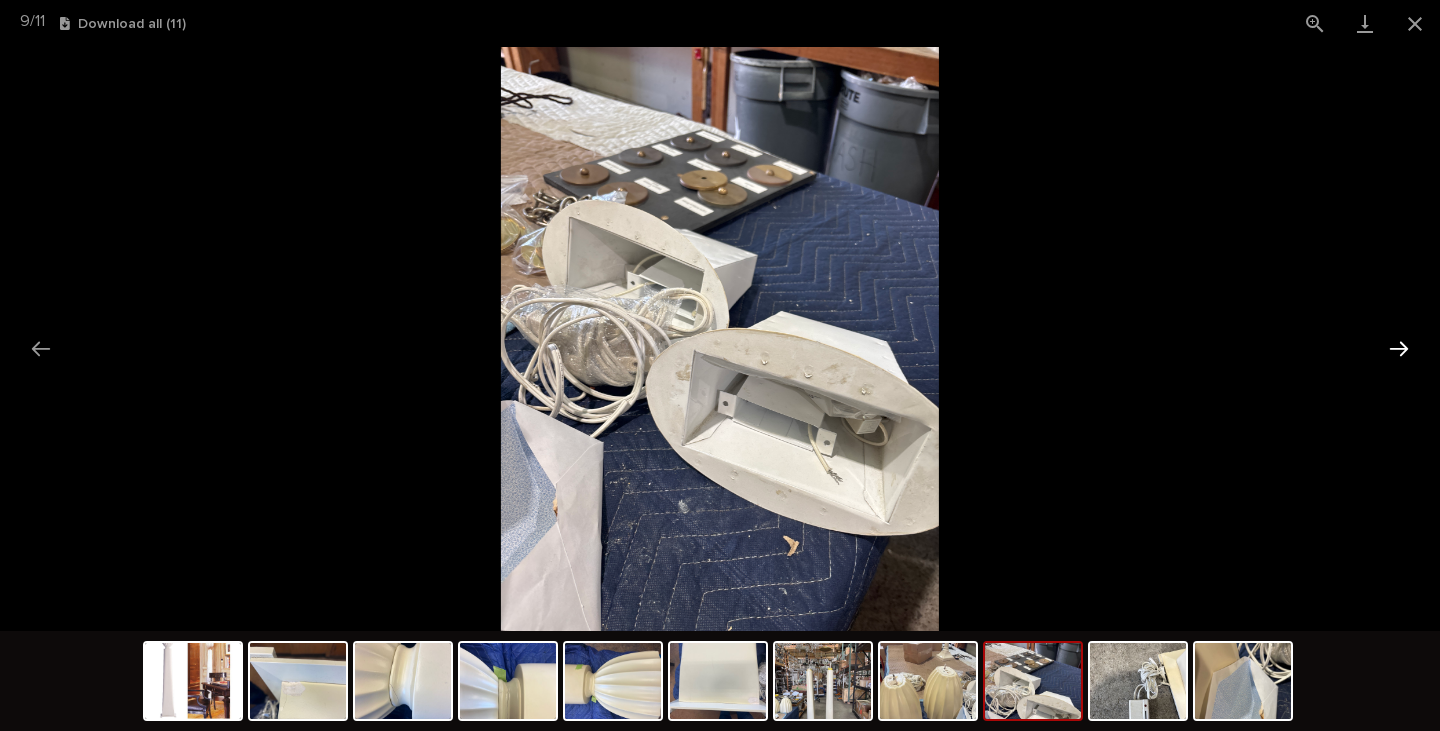 click at bounding box center [1399, 348] 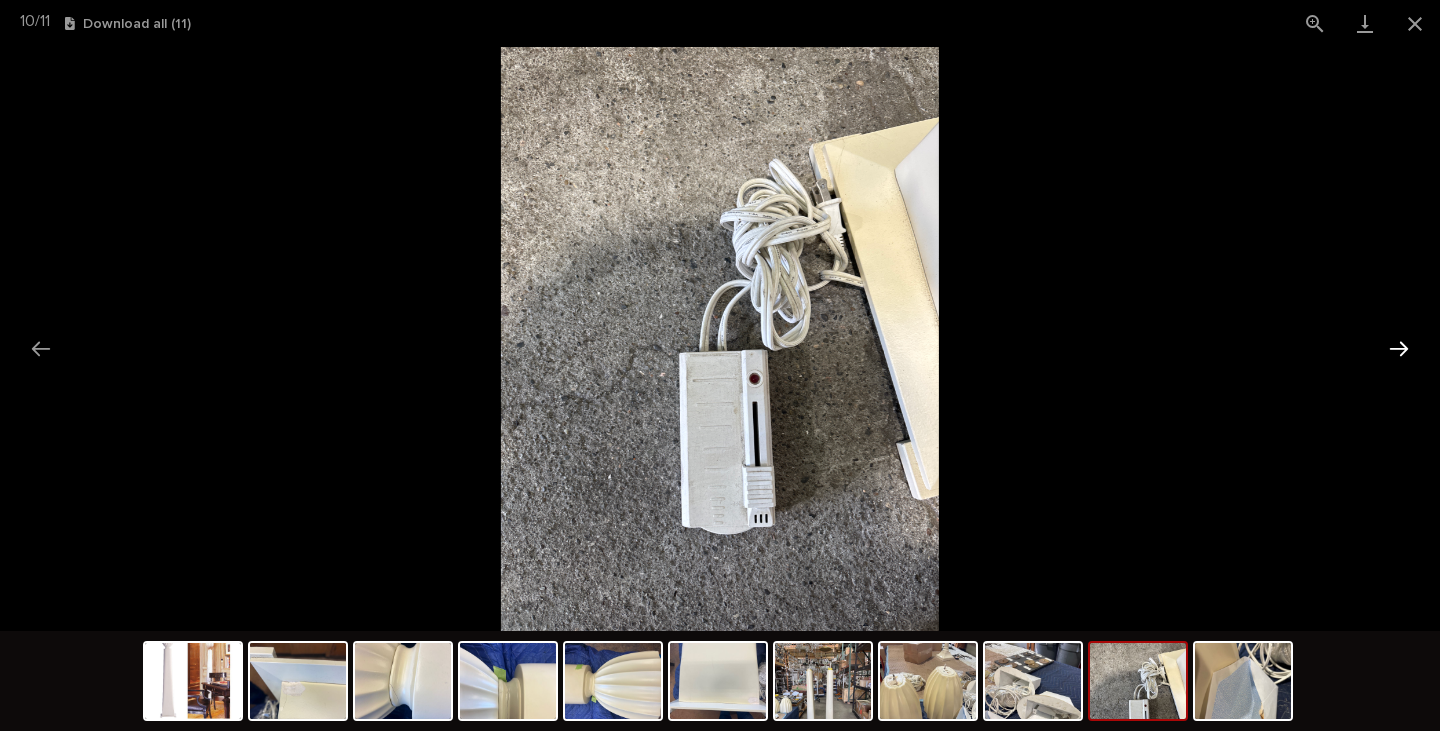 click at bounding box center [1399, 348] 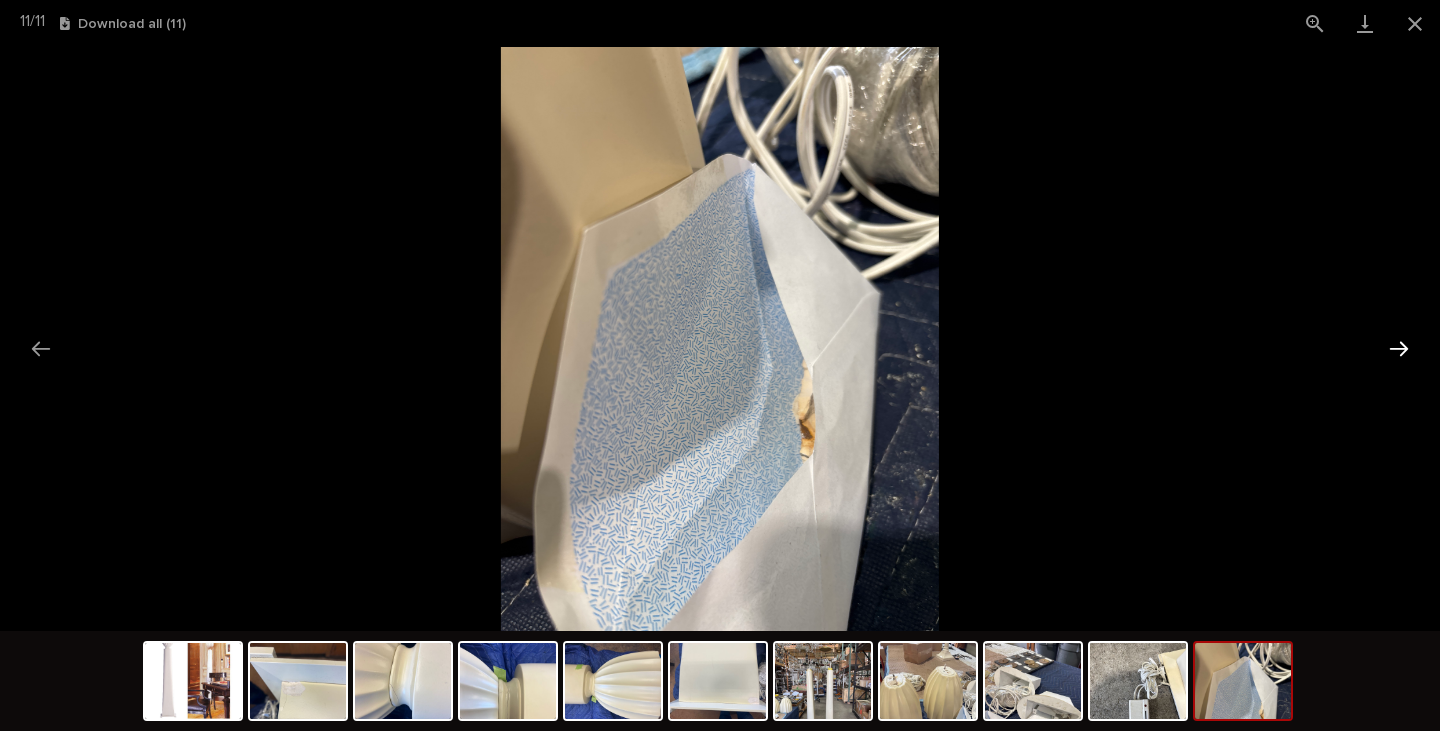 click at bounding box center (1399, 348) 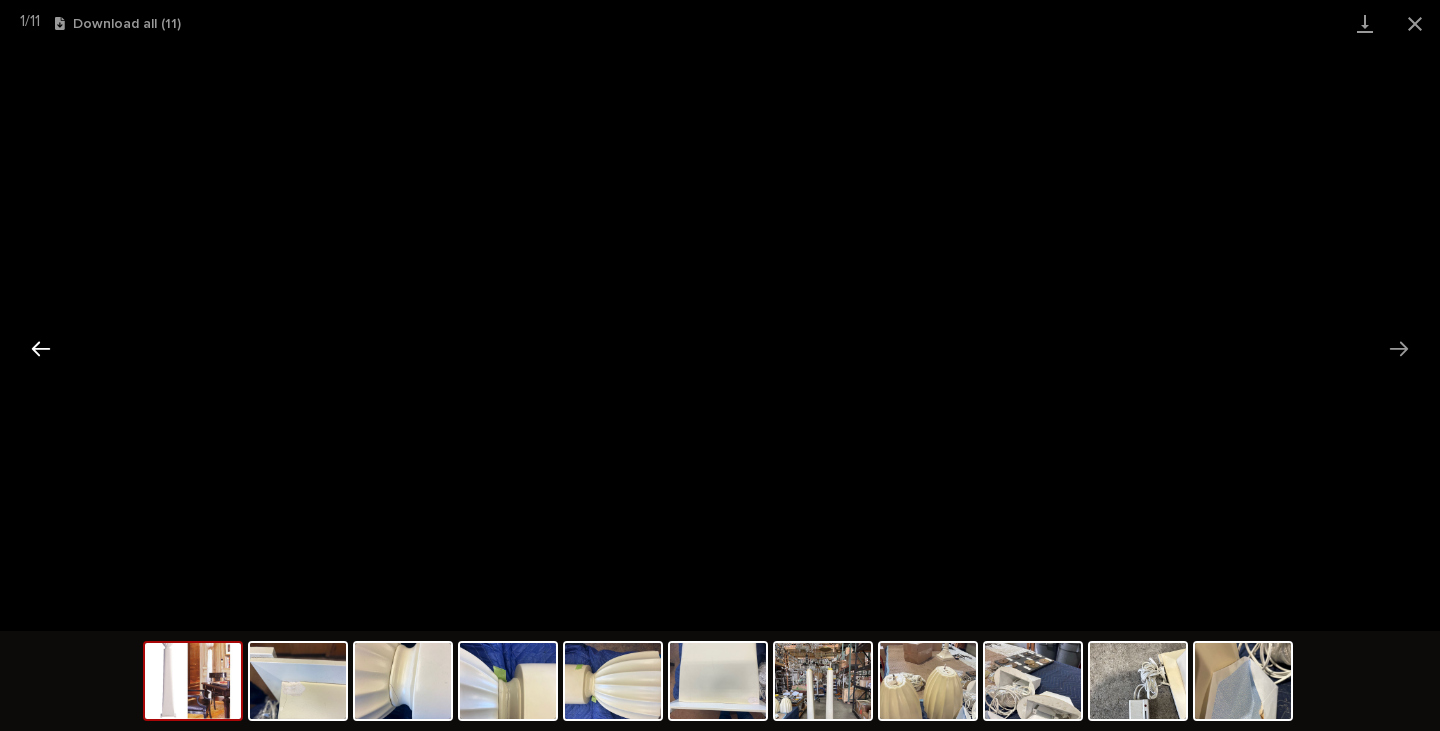 click at bounding box center (41, 348) 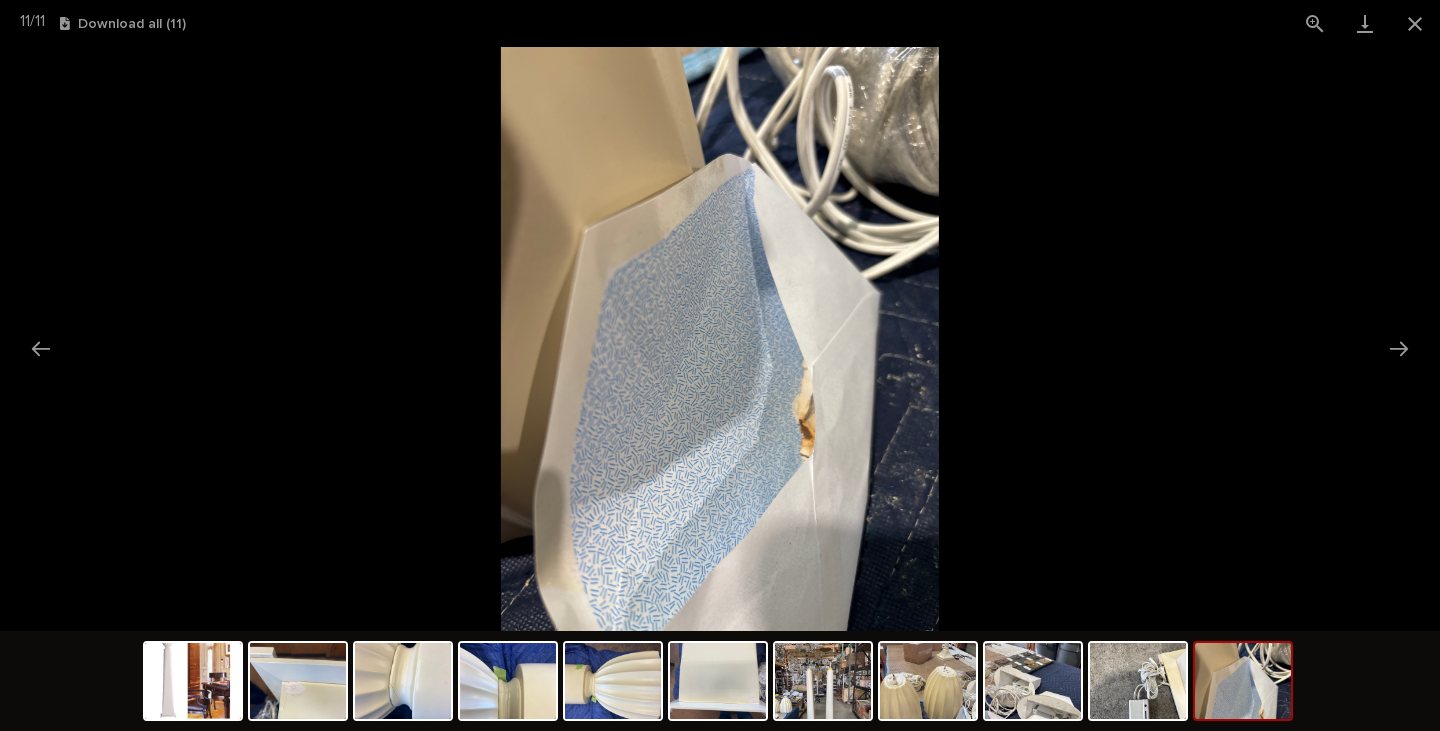 scroll, scrollTop: 0, scrollLeft: 0, axis: both 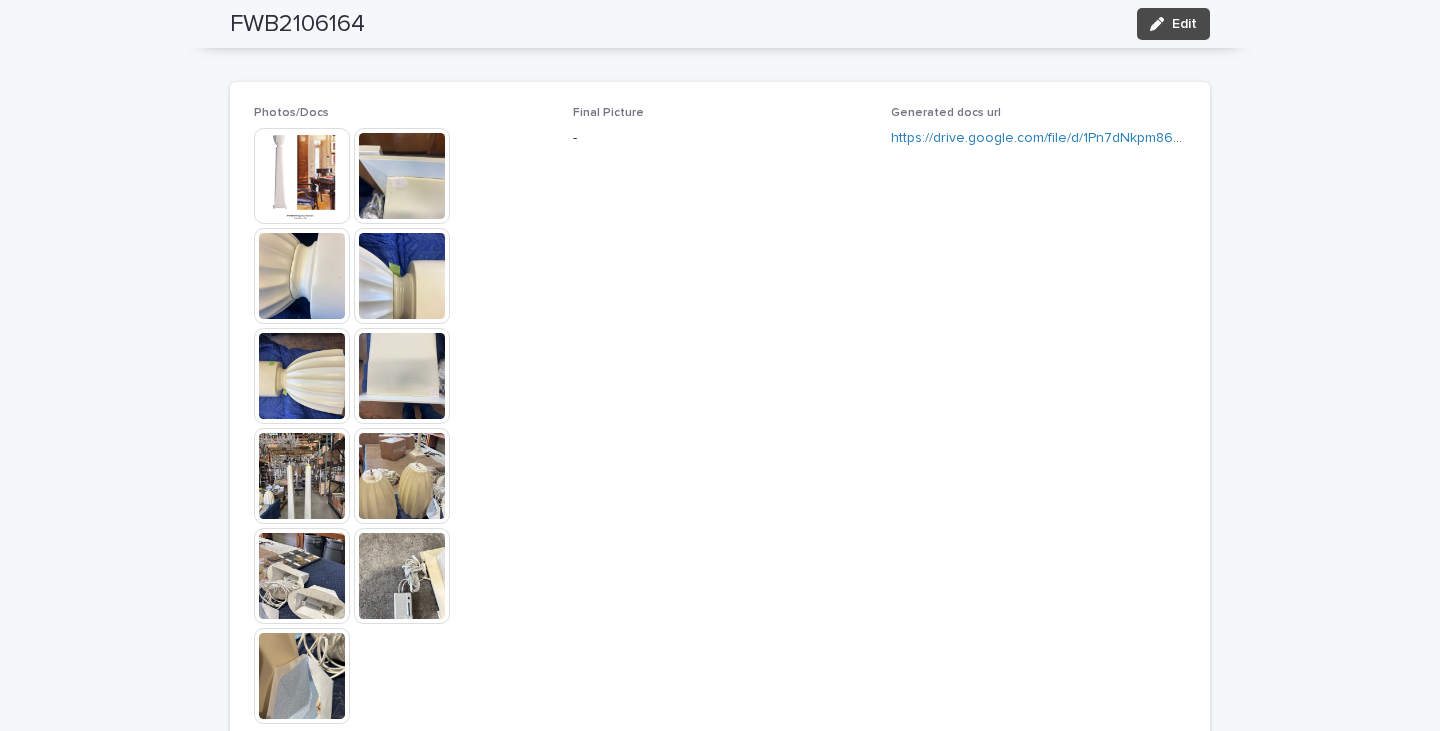 click at bounding box center [302, 376] 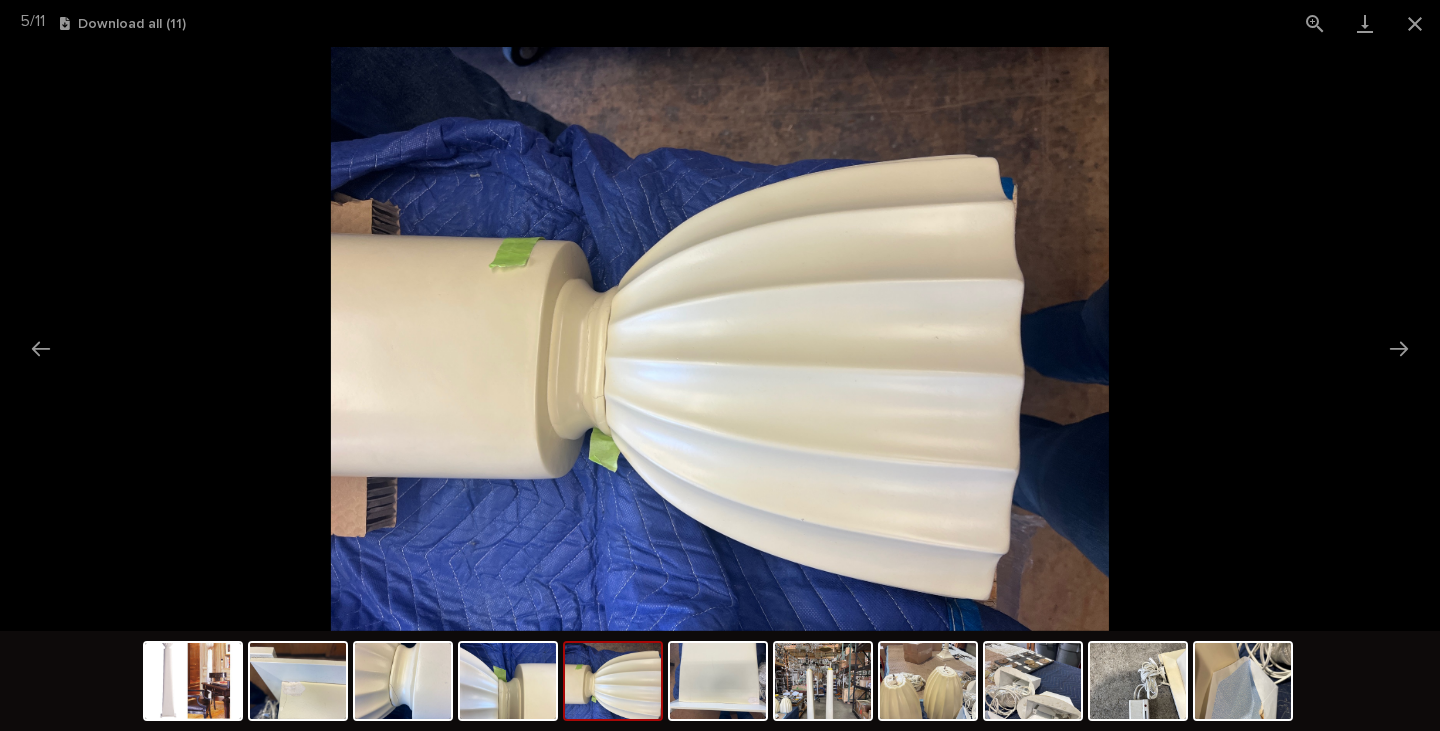drag, startPoint x: 1414, startPoint y: 22, endPoint x: 1049, endPoint y: 22, distance: 365 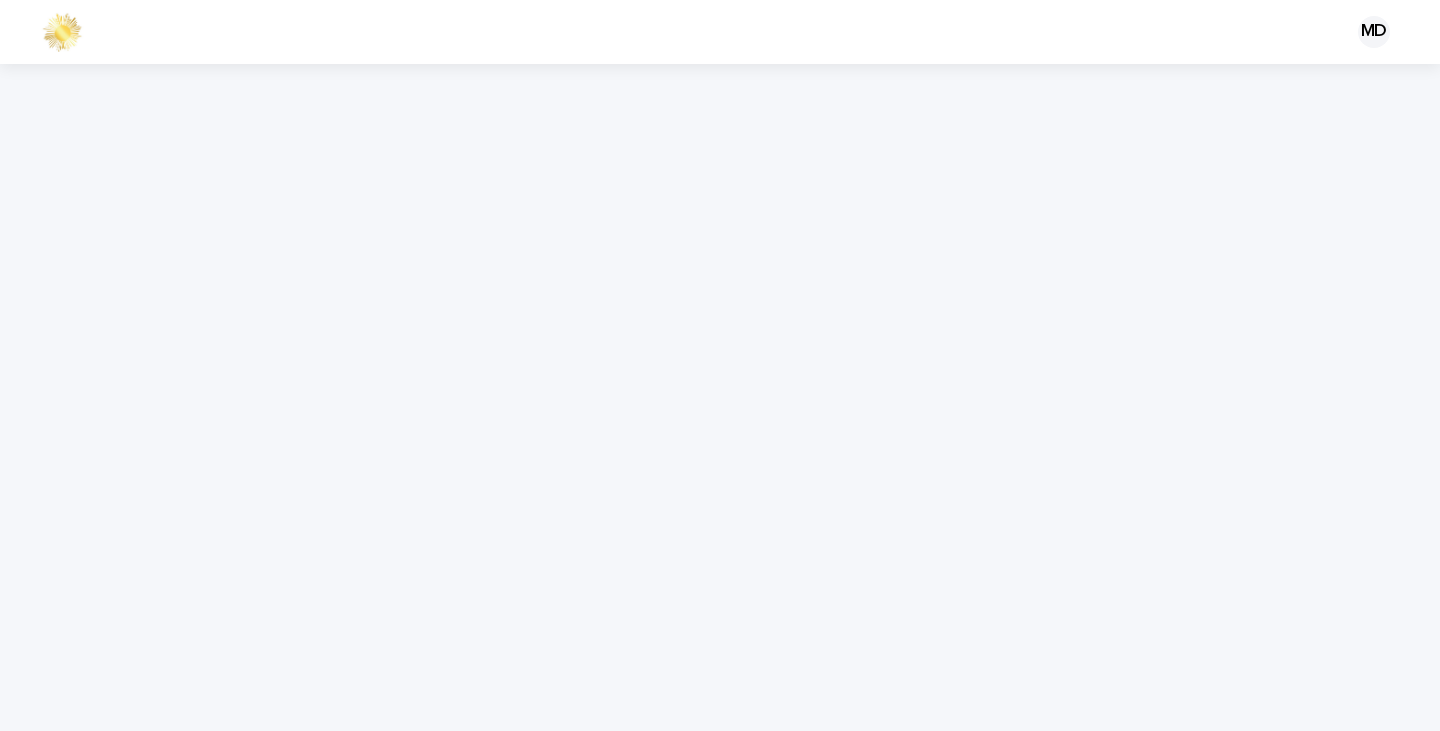 scroll, scrollTop: 0, scrollLeft: 0, axis: both 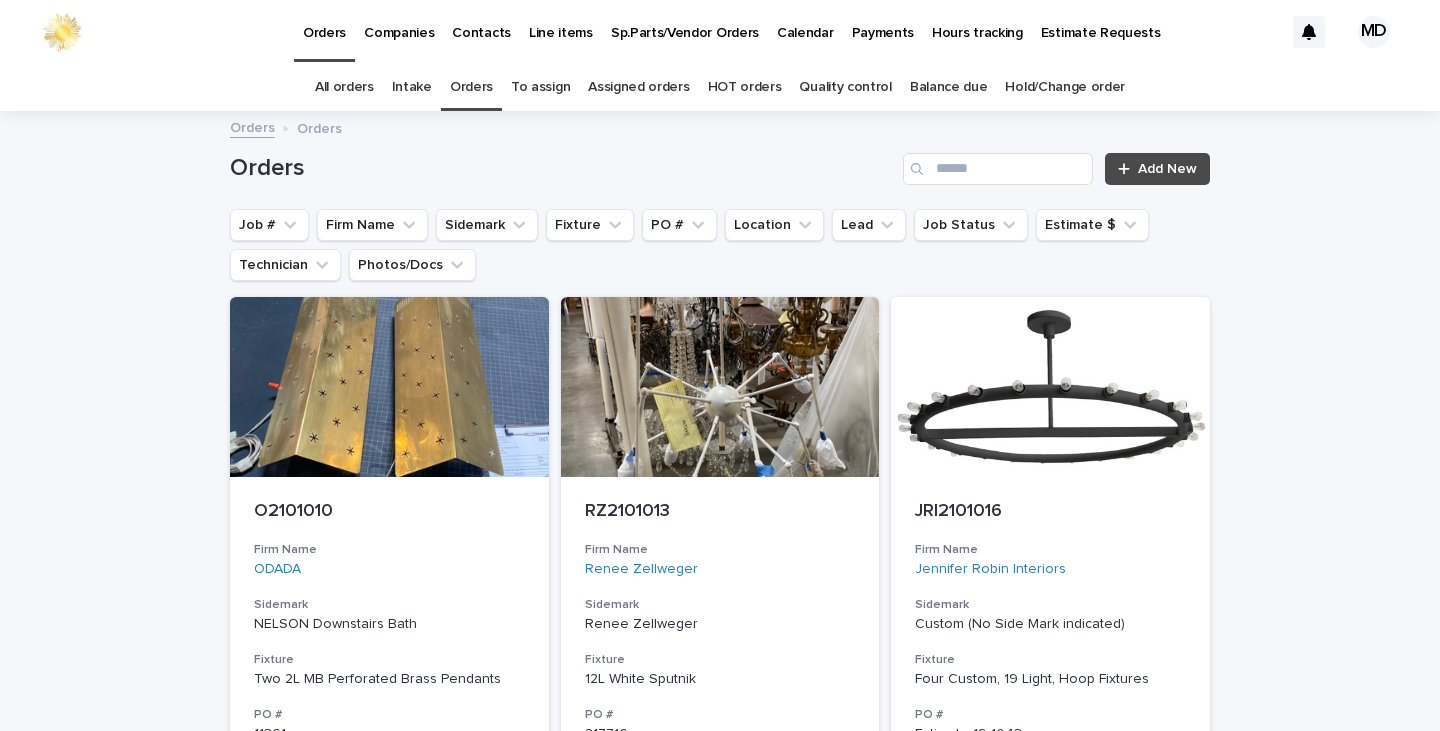 click on "Quality control" at bounding box center (845, 87) 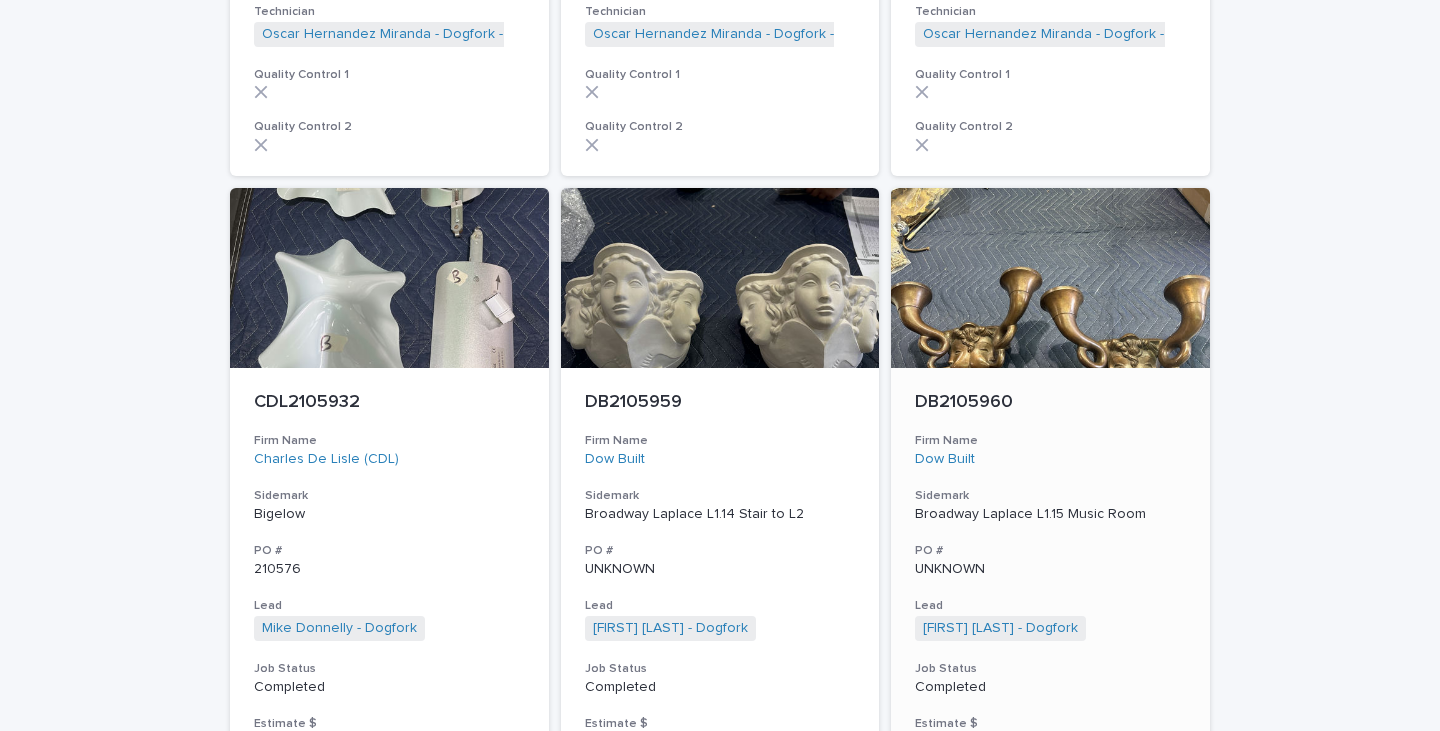 scroll, scrollTop: 3900, scrollLeft: 0, axis: vertical 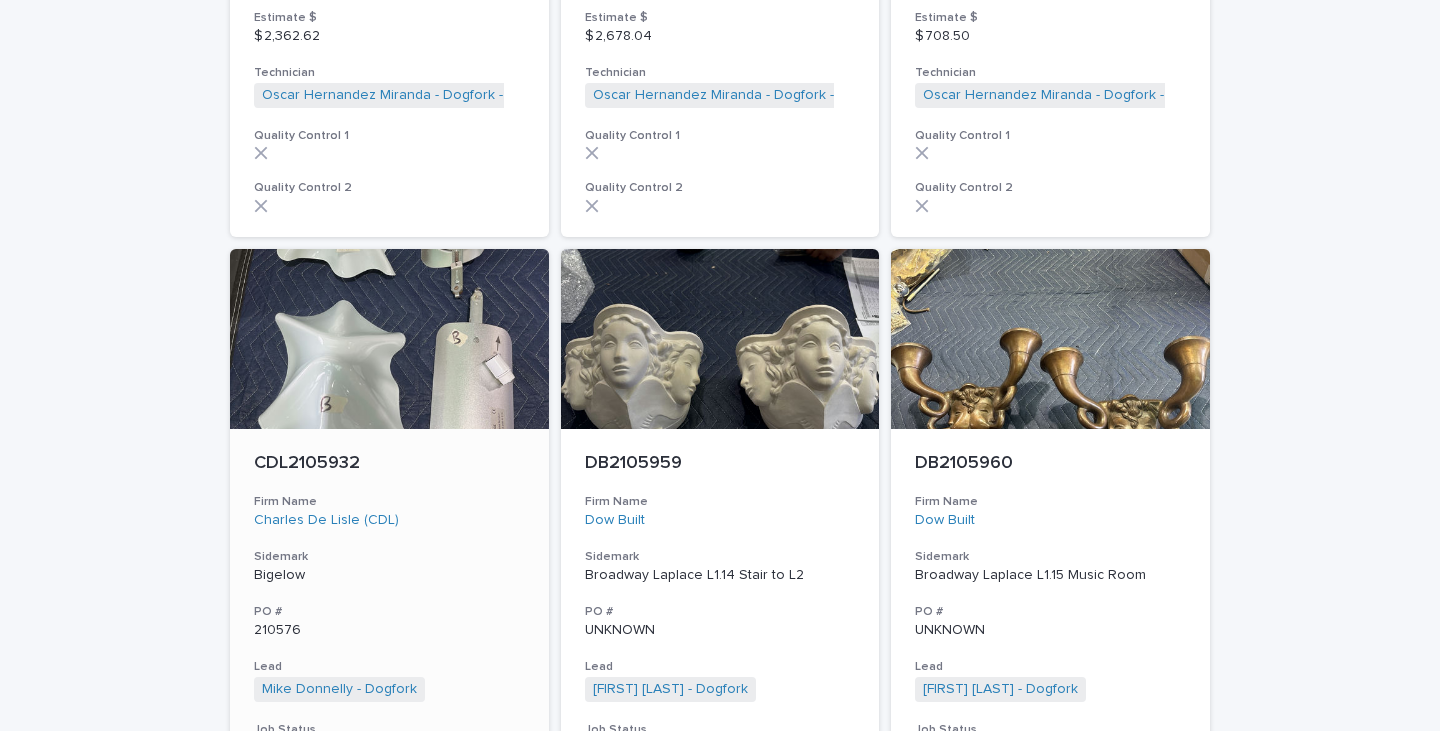 click at bounding box center [389, 339] 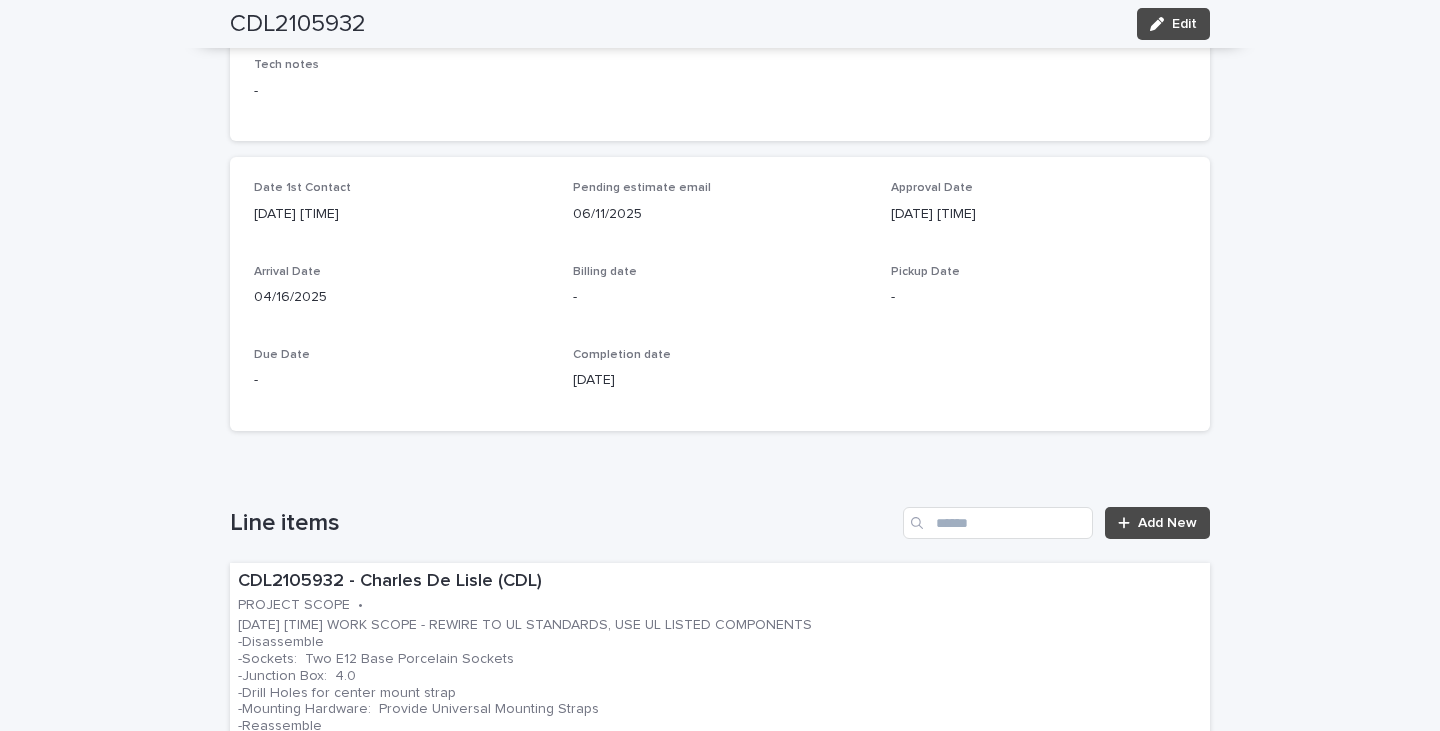 scroll, scrollTop: 400, scrollLeft: 0, axis: vertical 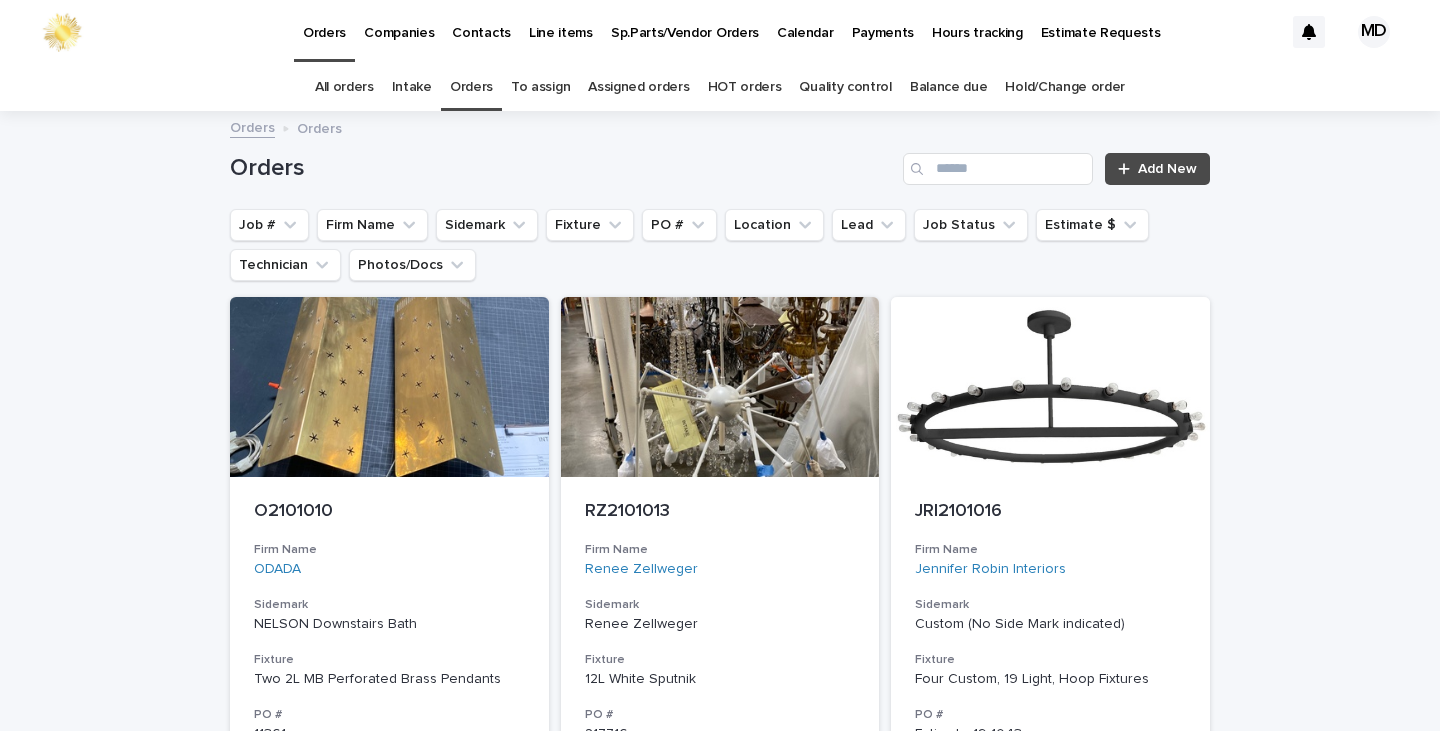 click on "Quality control" at bounding box center (845, 87) 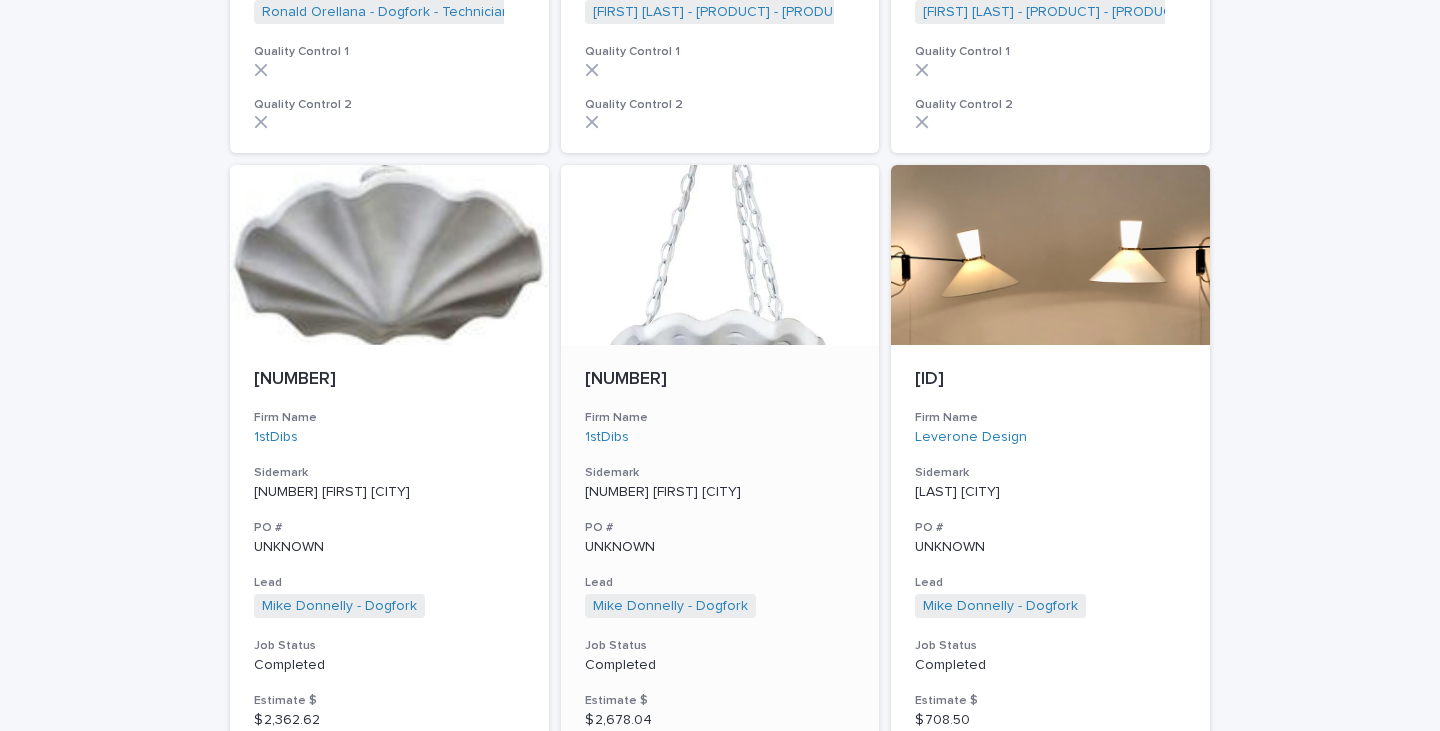 scroll, scrollTop: 3300, scrollLeft: 0, axis: vertical 